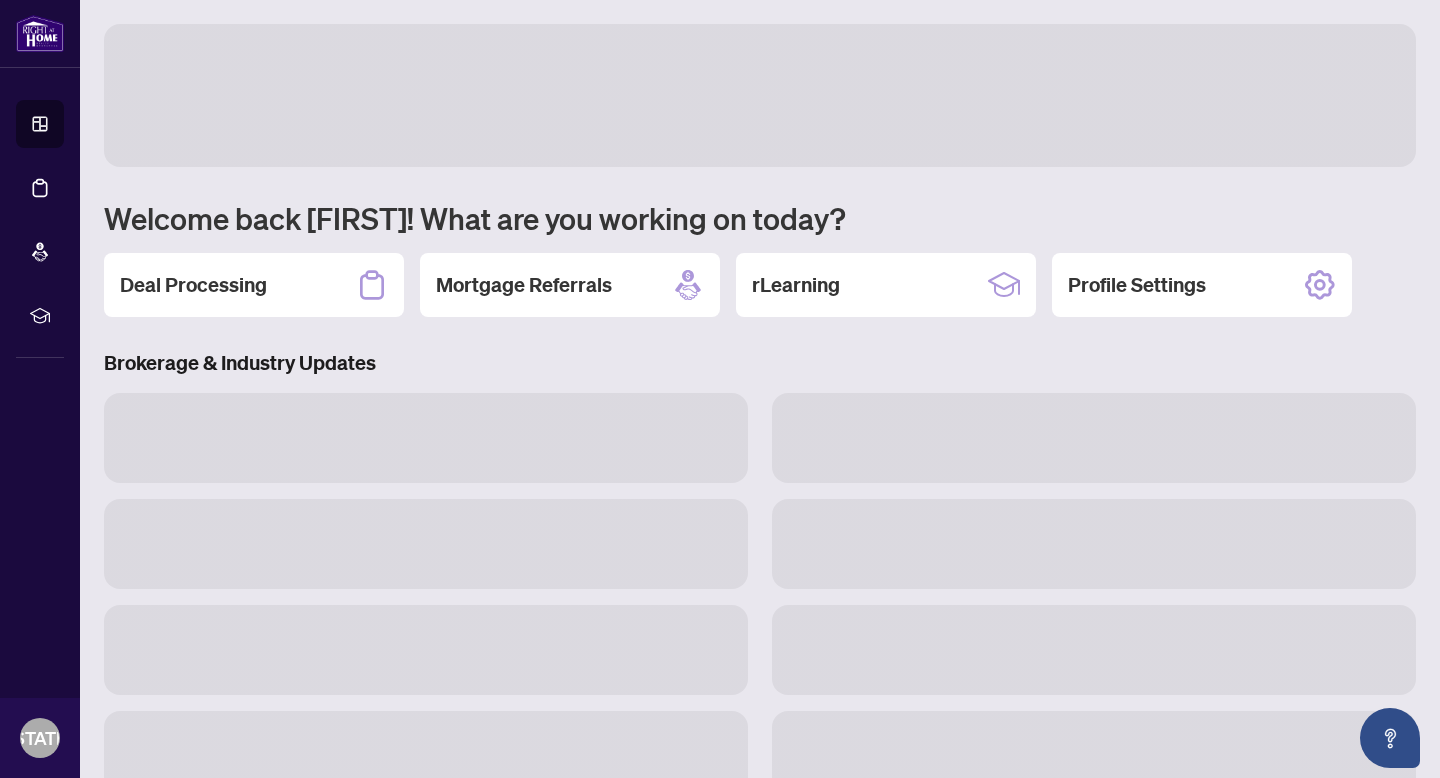 scroll, scrollTop: 0, scrollLeft: 0, axis: both 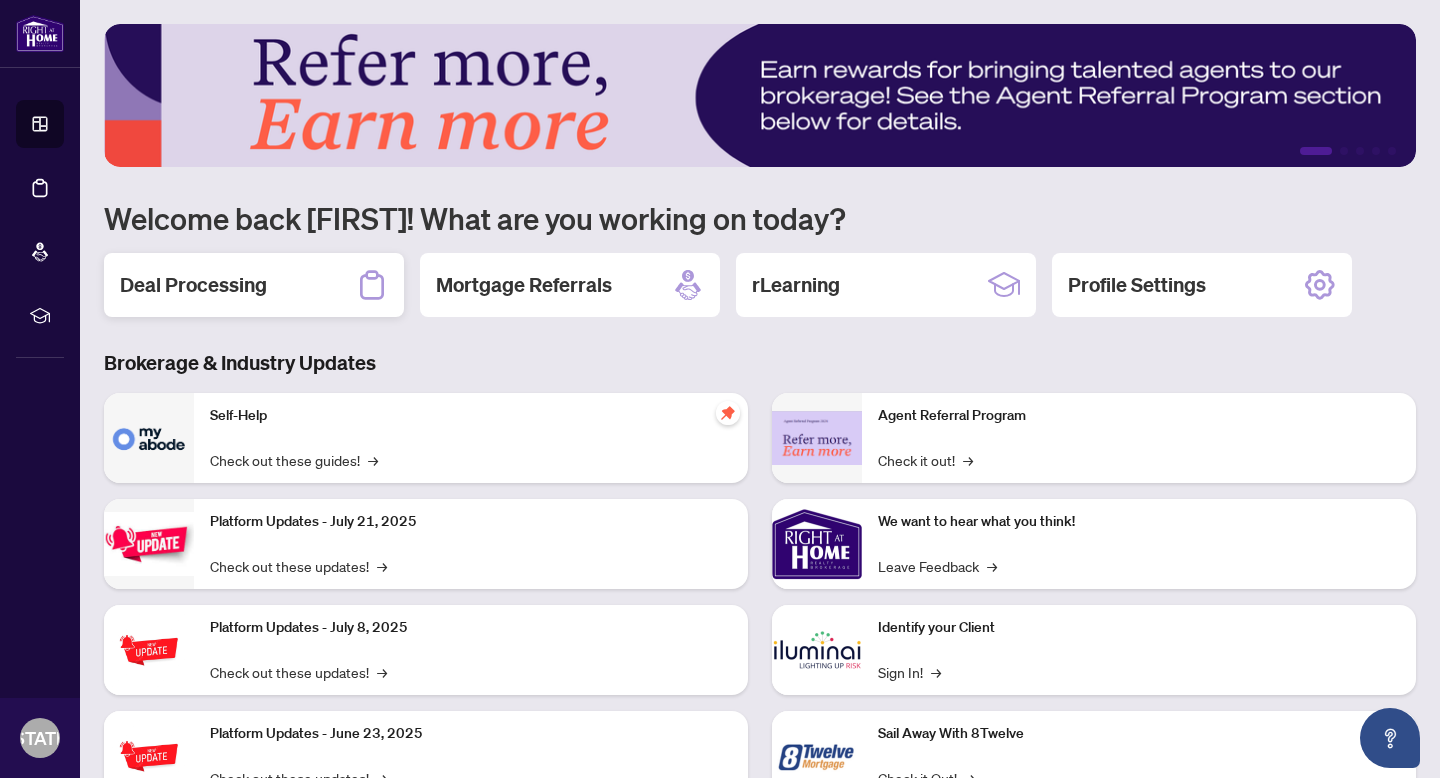 click on "Deal Processing" at bounding box center [254, 285] 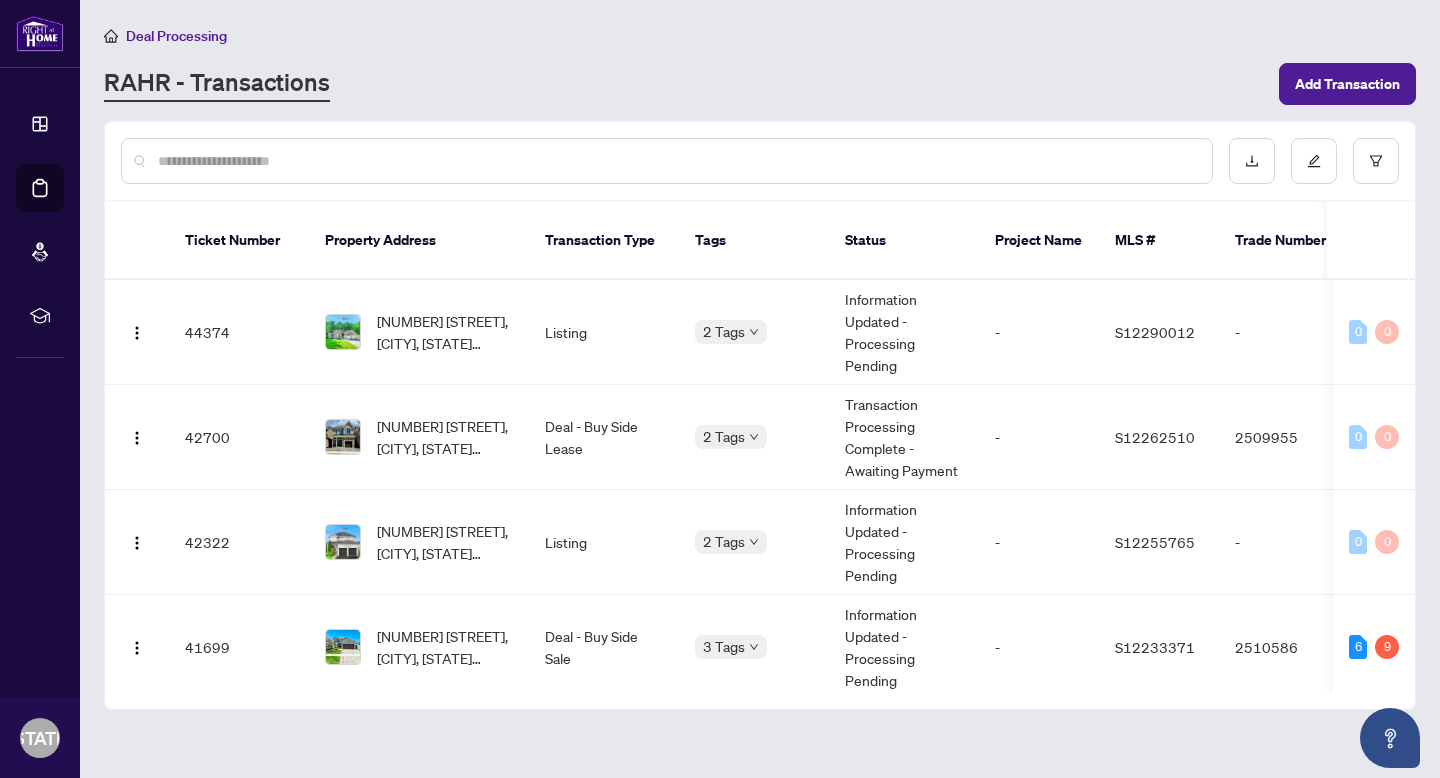 click at bounding box center (677, 161) 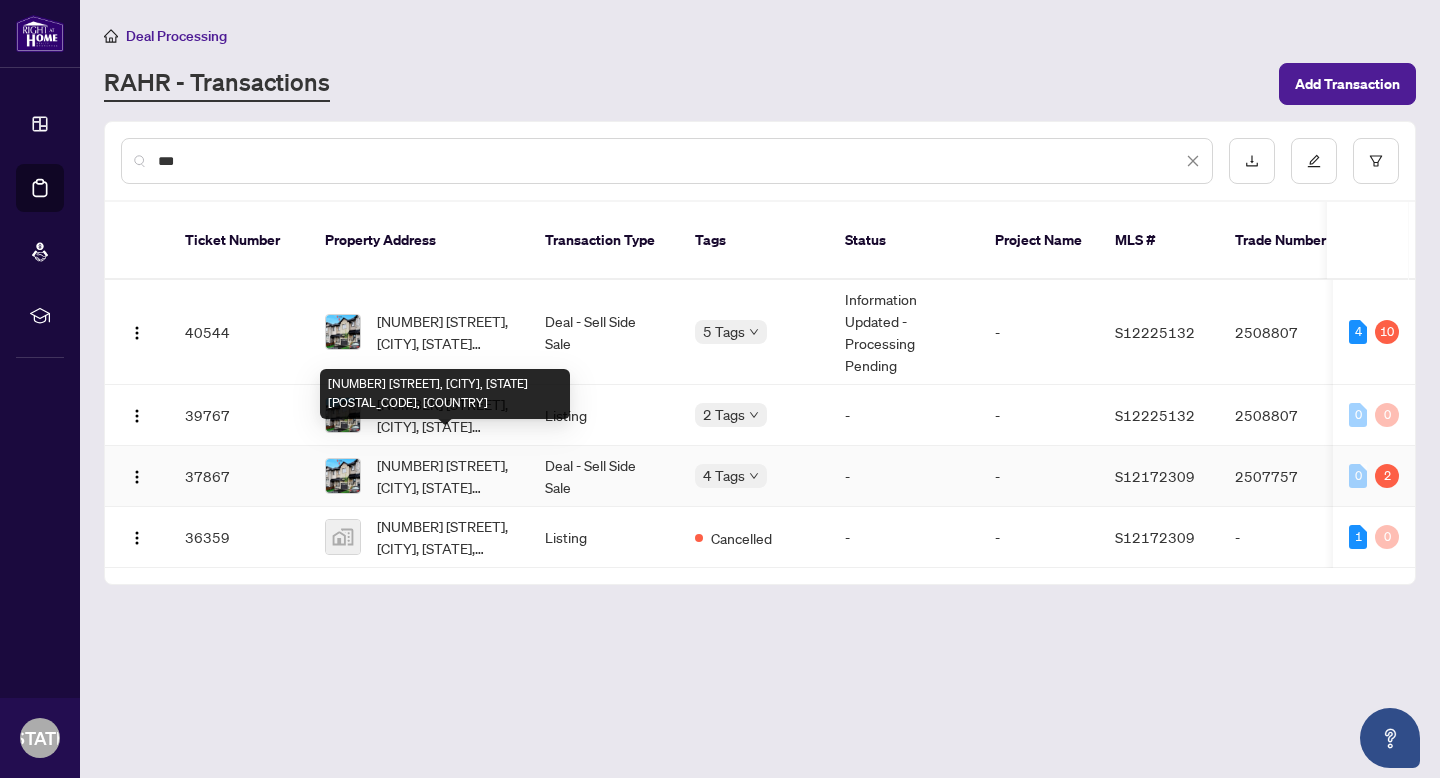 type on "***" 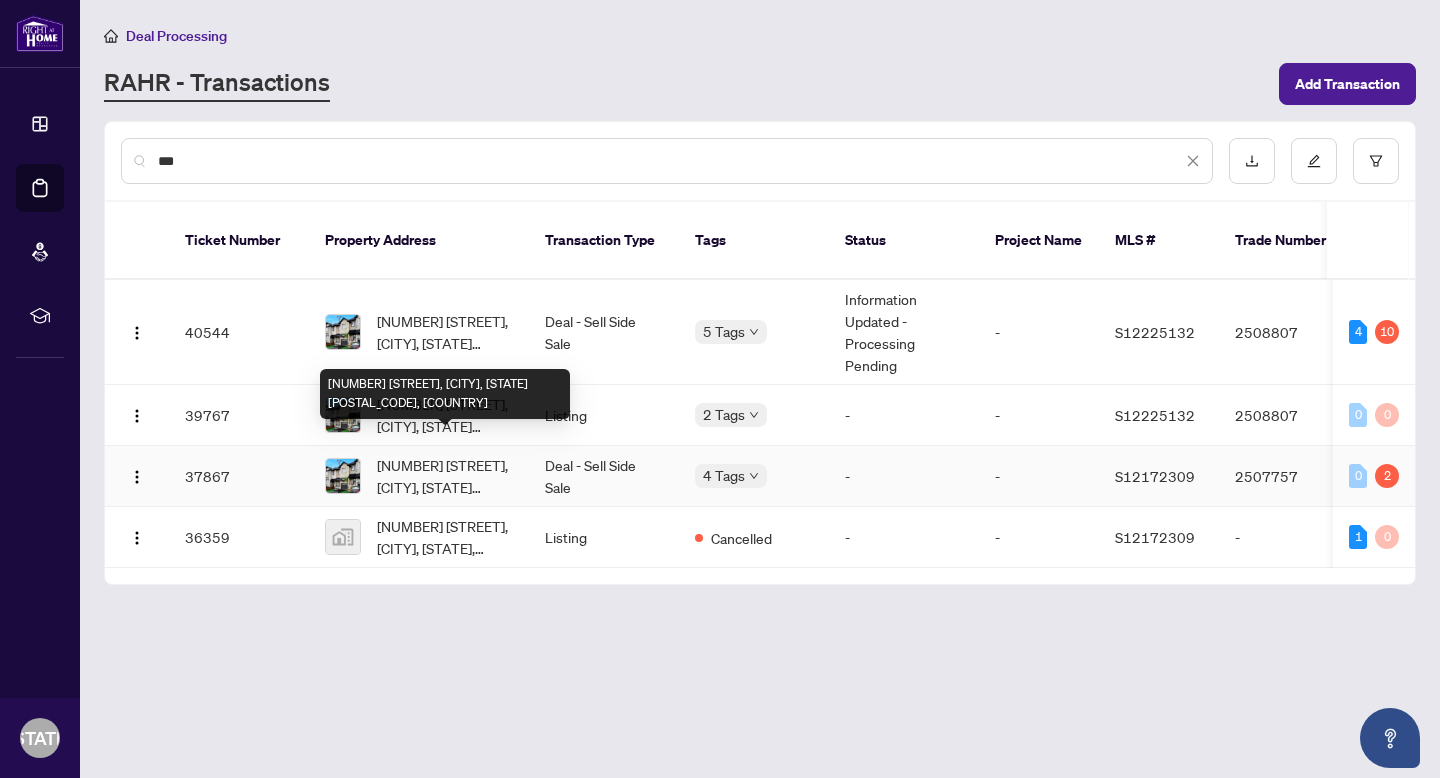 click on "[NUMBER] [STREET], [CITY], [STATE] [POSTAL_CODE], [COUNTRY]" at bounding box center (445, 476) 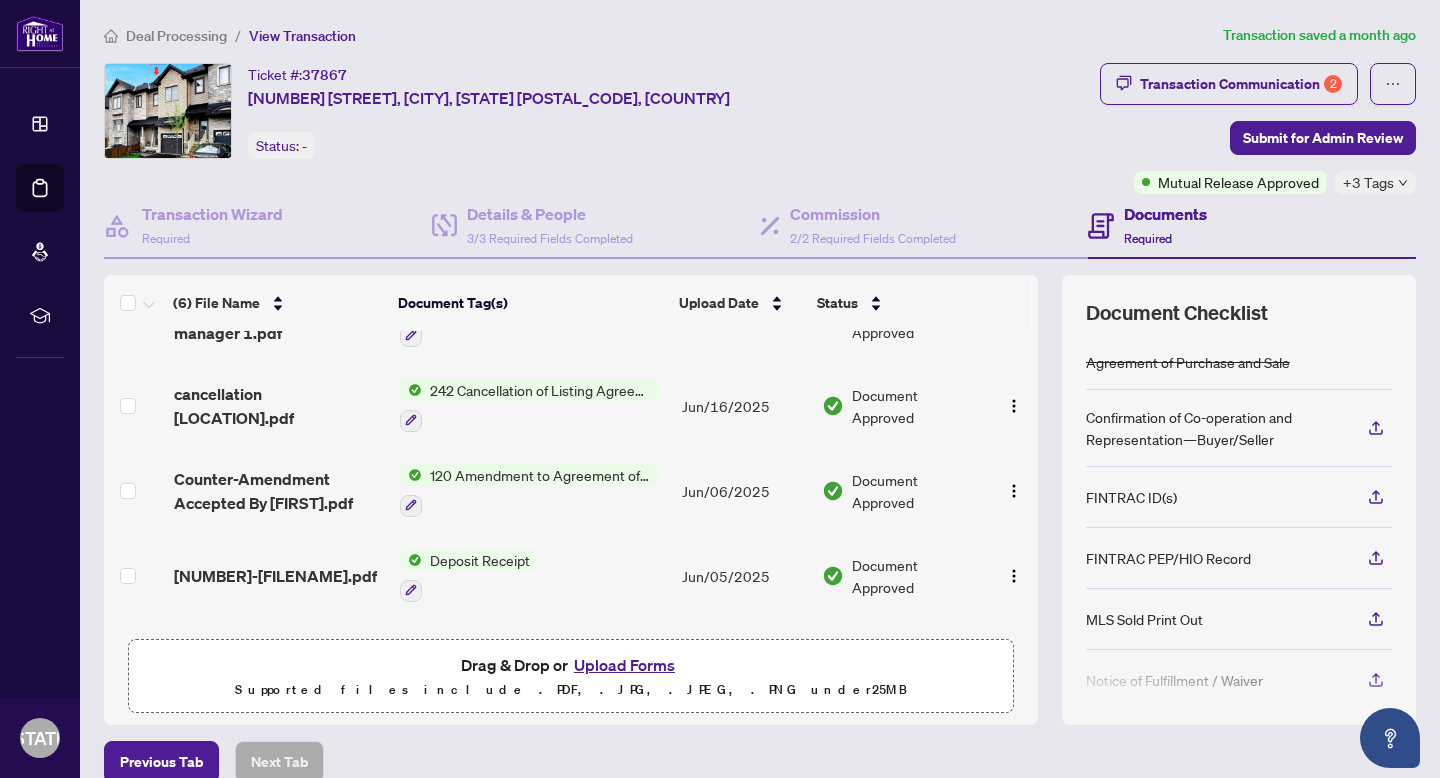 scroll, scrollTop: 213, scrollLeft: 0, axis: vertical 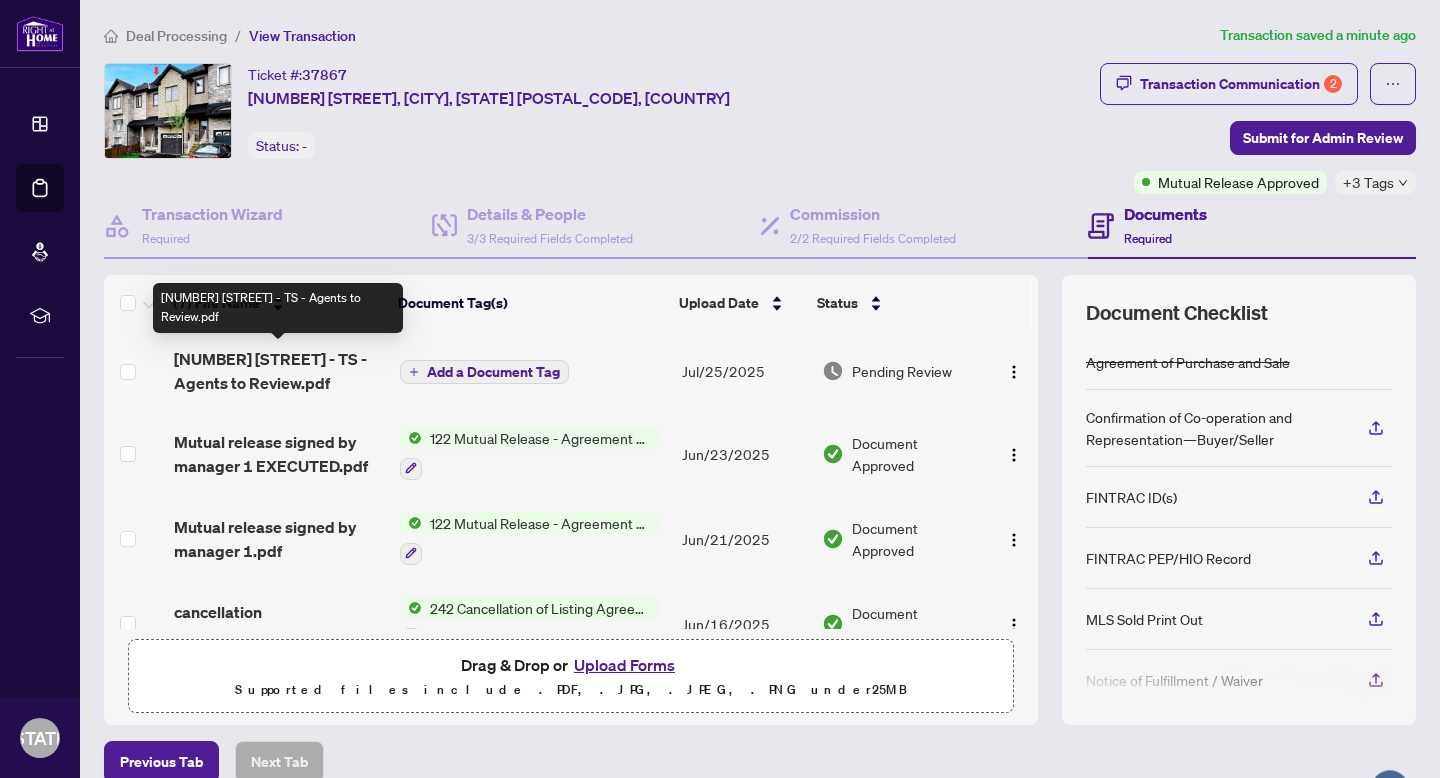 click on "453 Mapleton Ave - TS - Agents to Review.pdf" at bounding box center [279, 371] 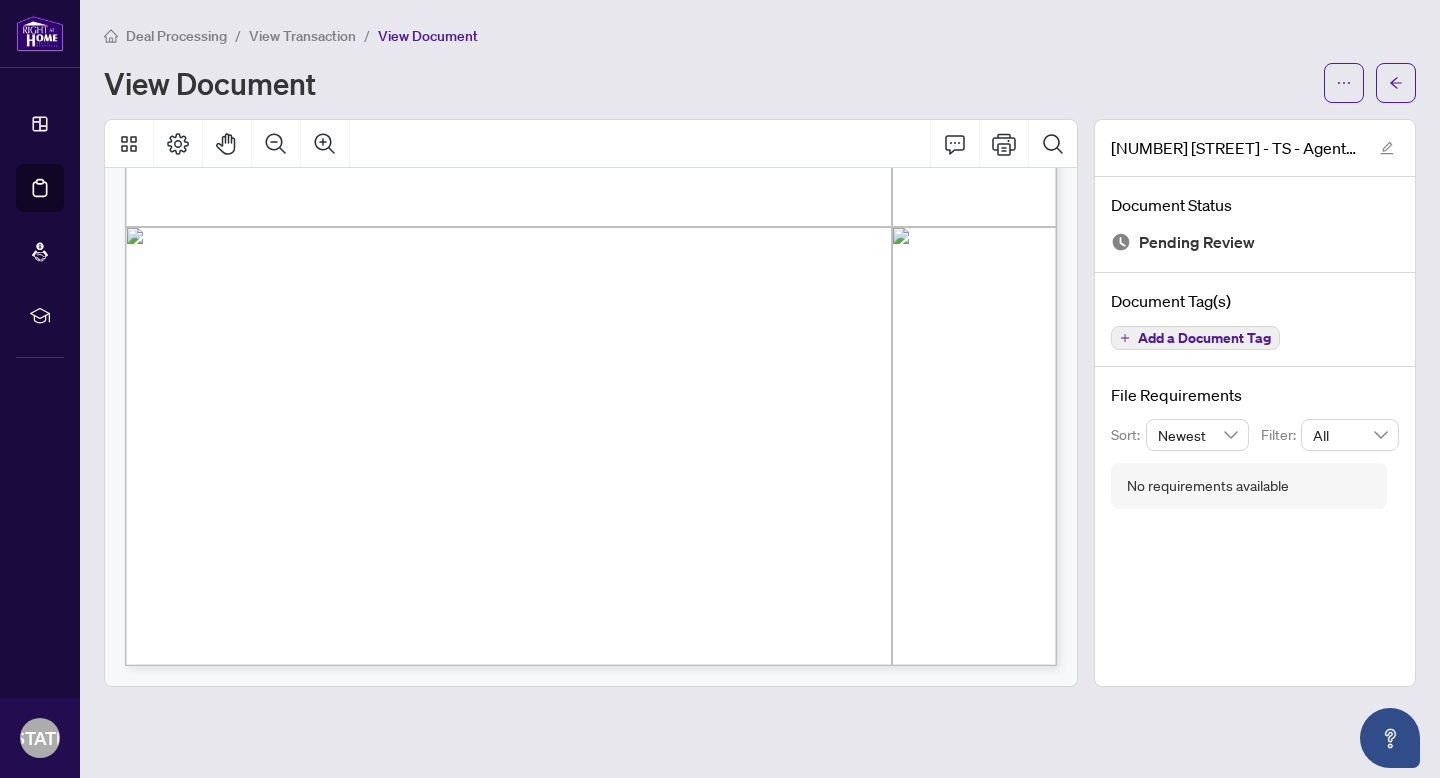 scroll, scrollTop: 0, scrollLeft: 0, axis: both 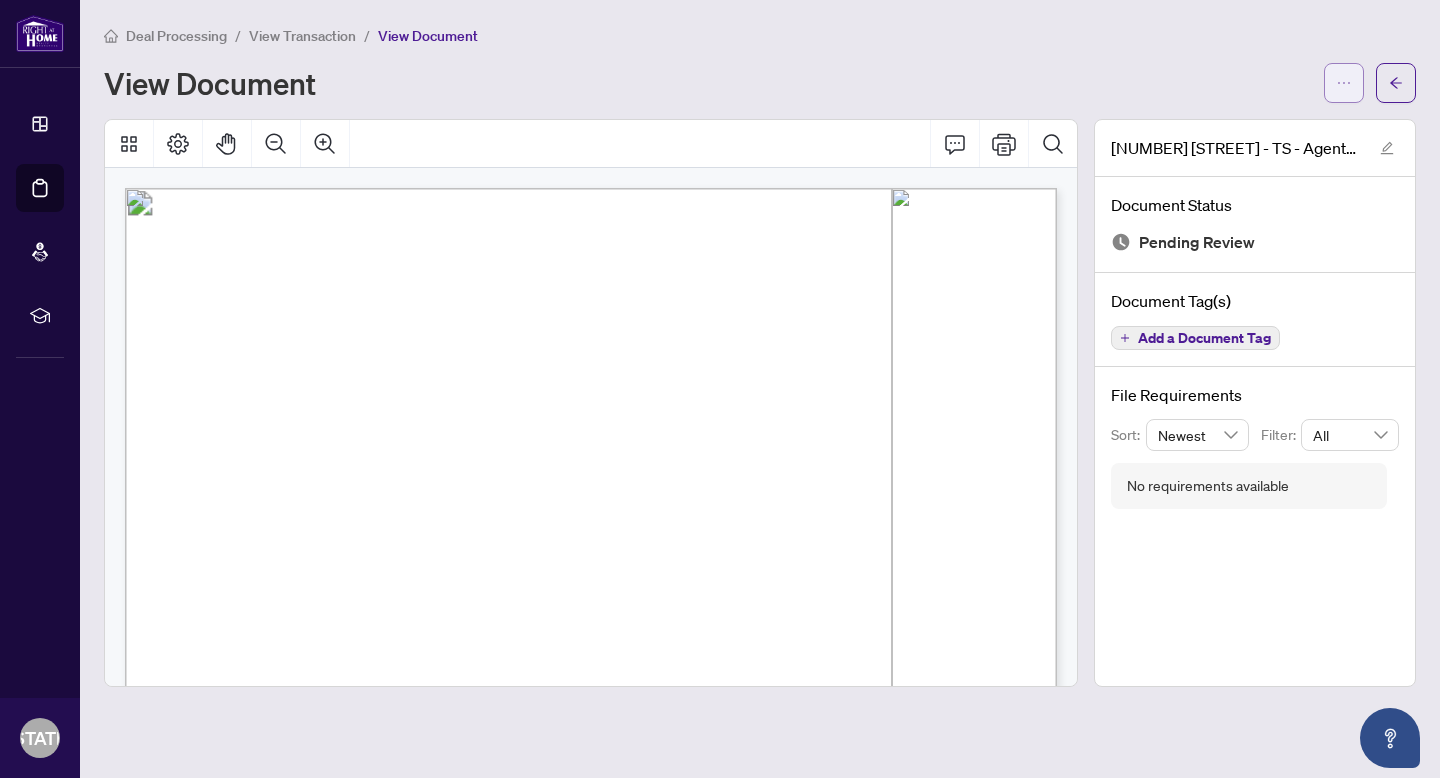 click 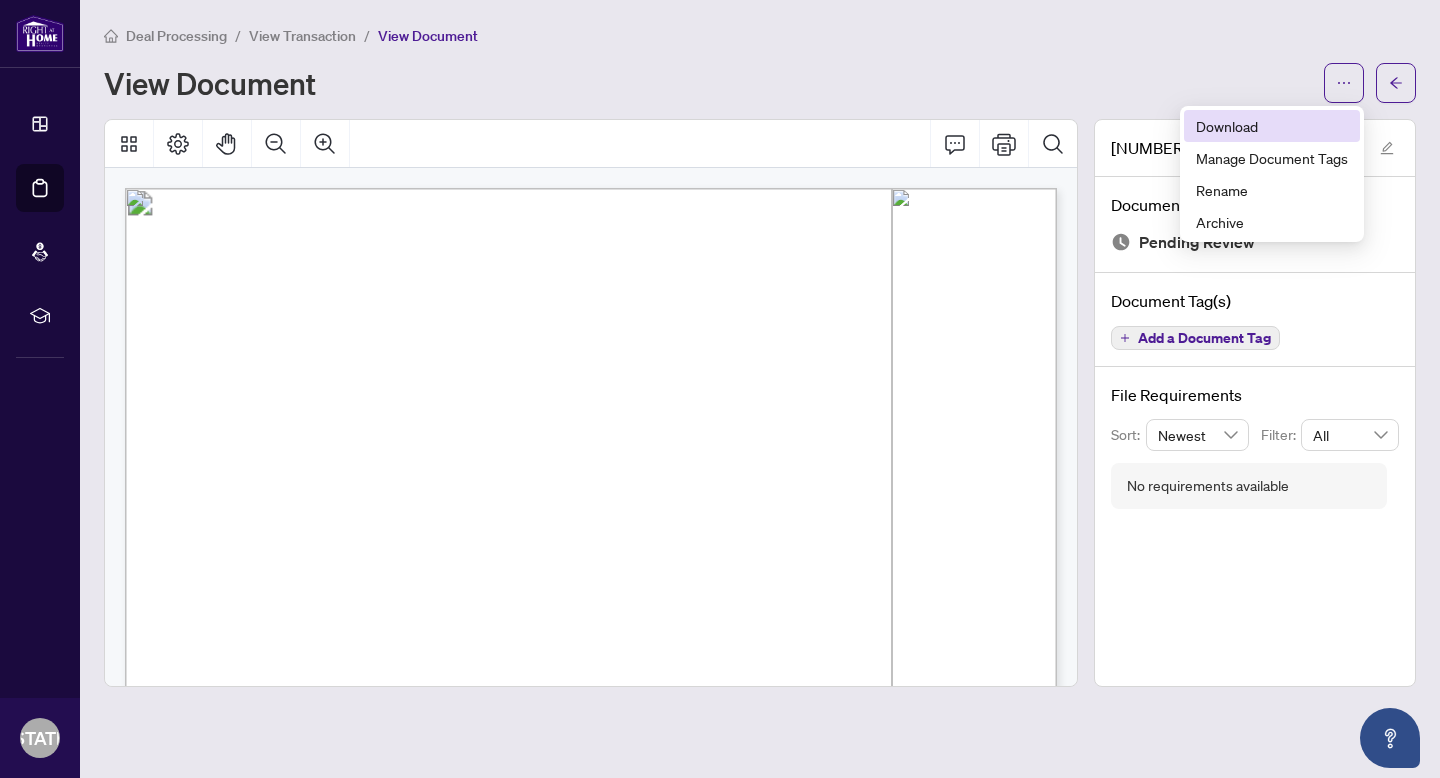 click on "Download" at bounding box center (1272, 126) 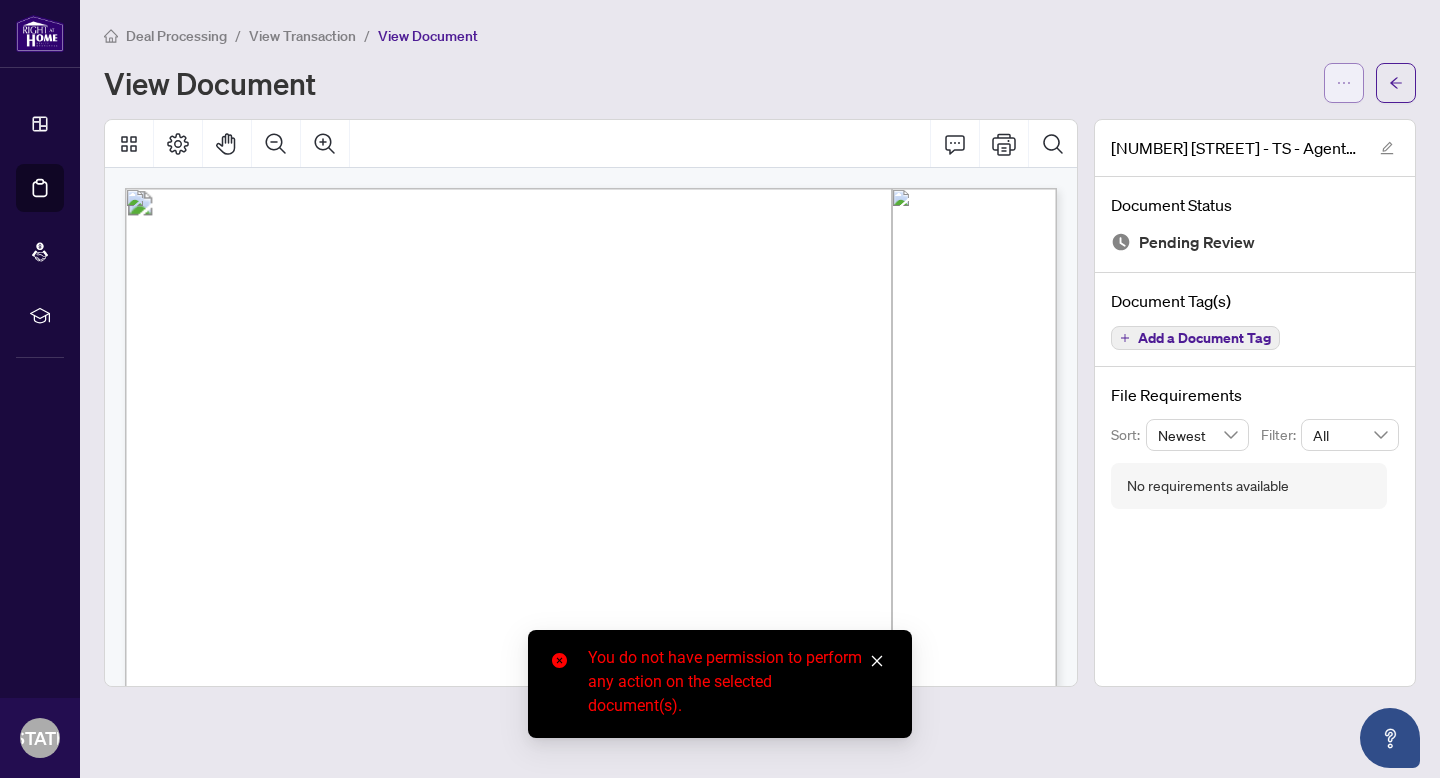 click at bounding box center [1344, 83] 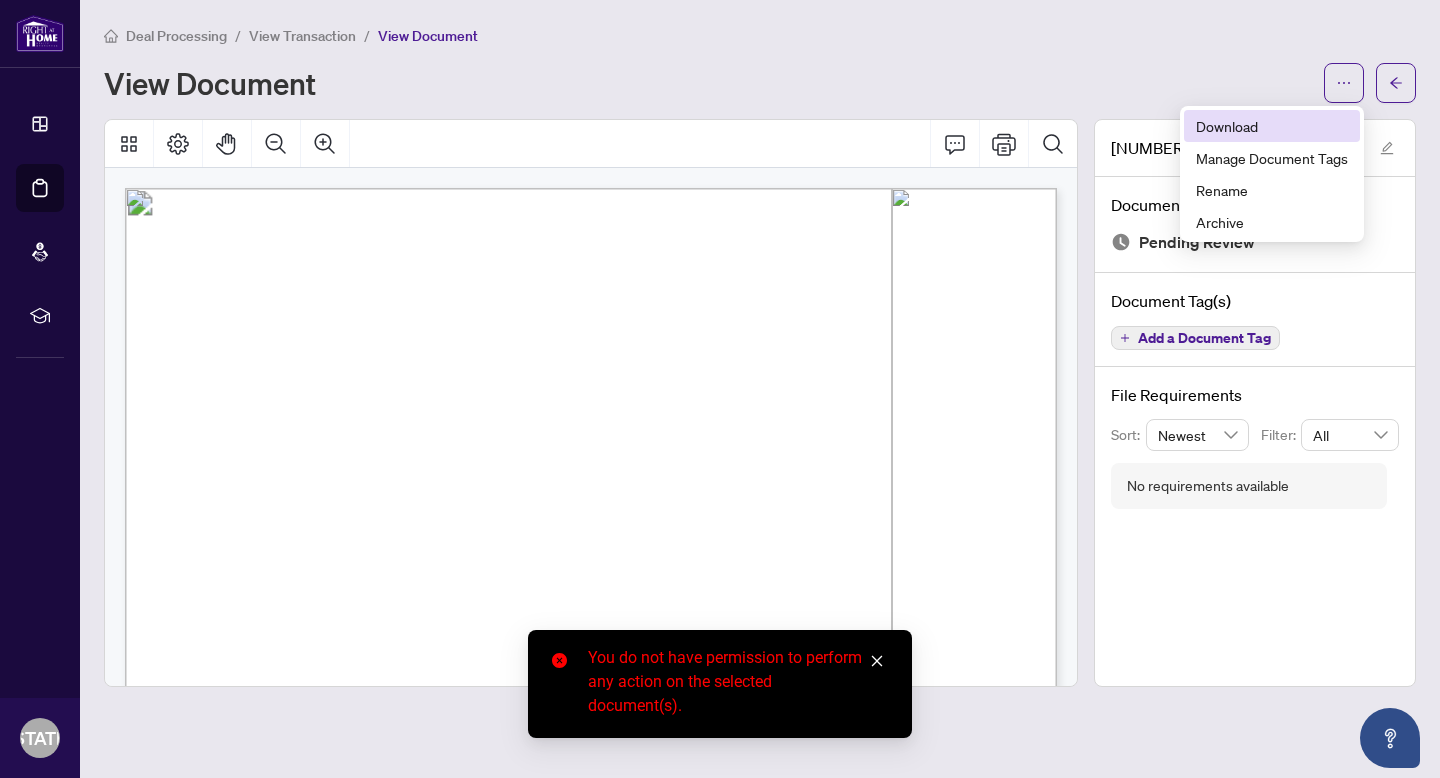 click on "Download" at bounding box center [1272, 126] 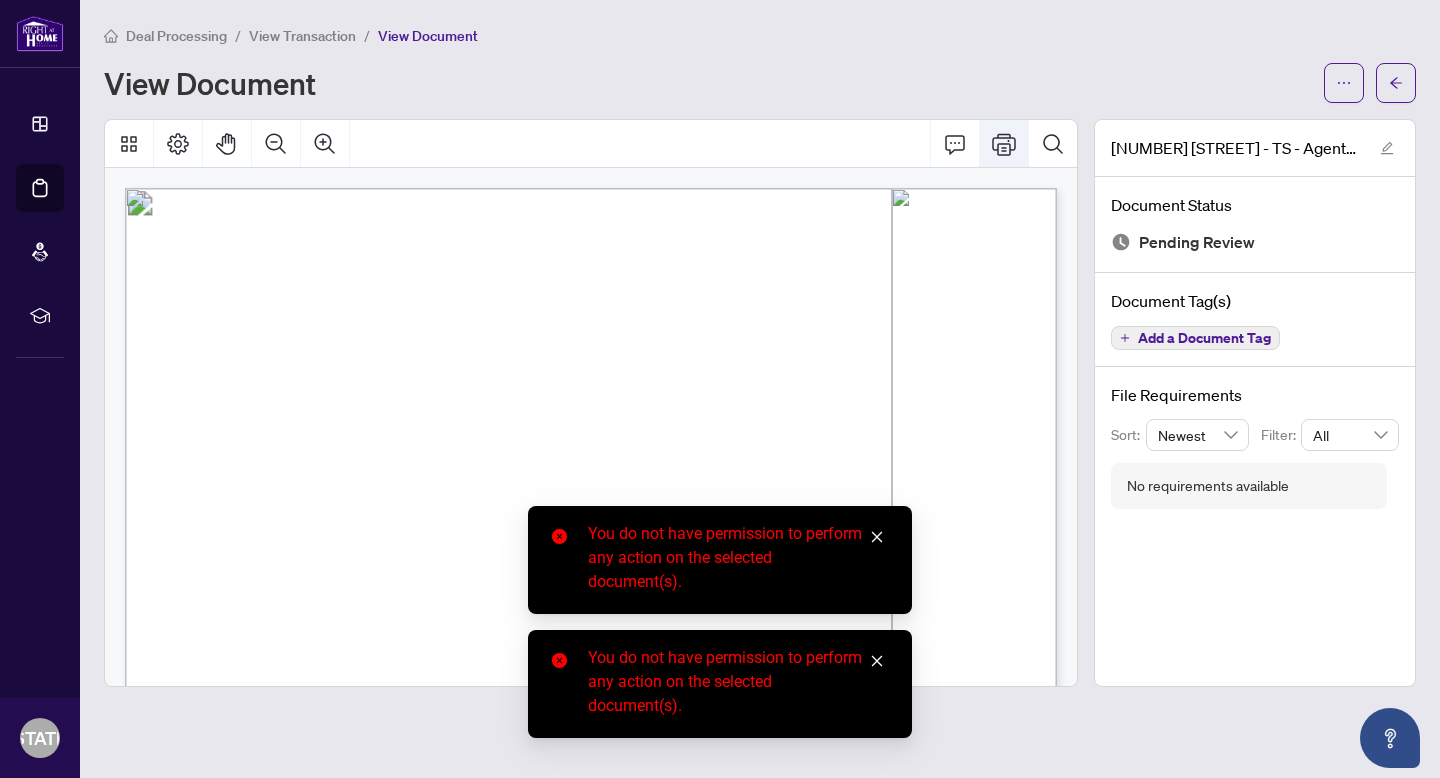 click 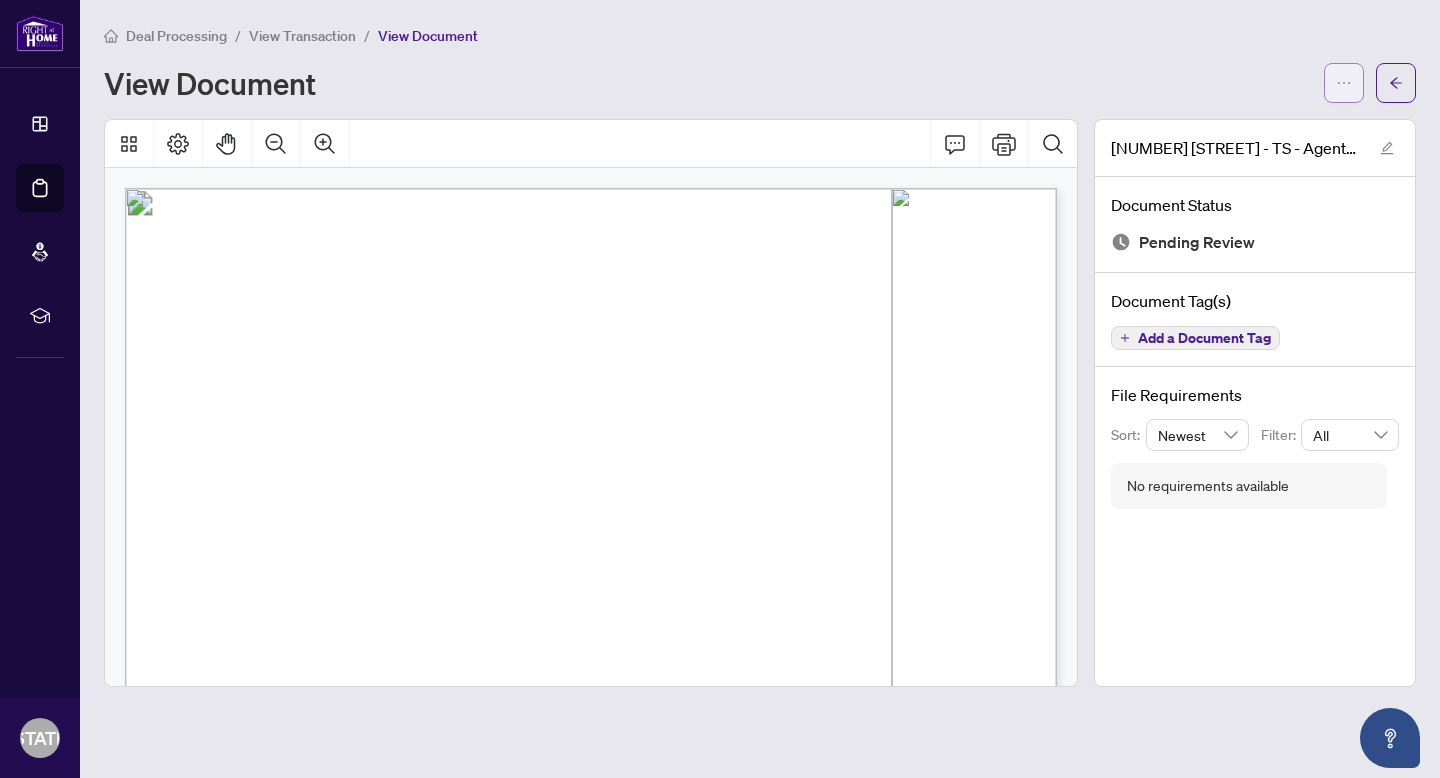 click 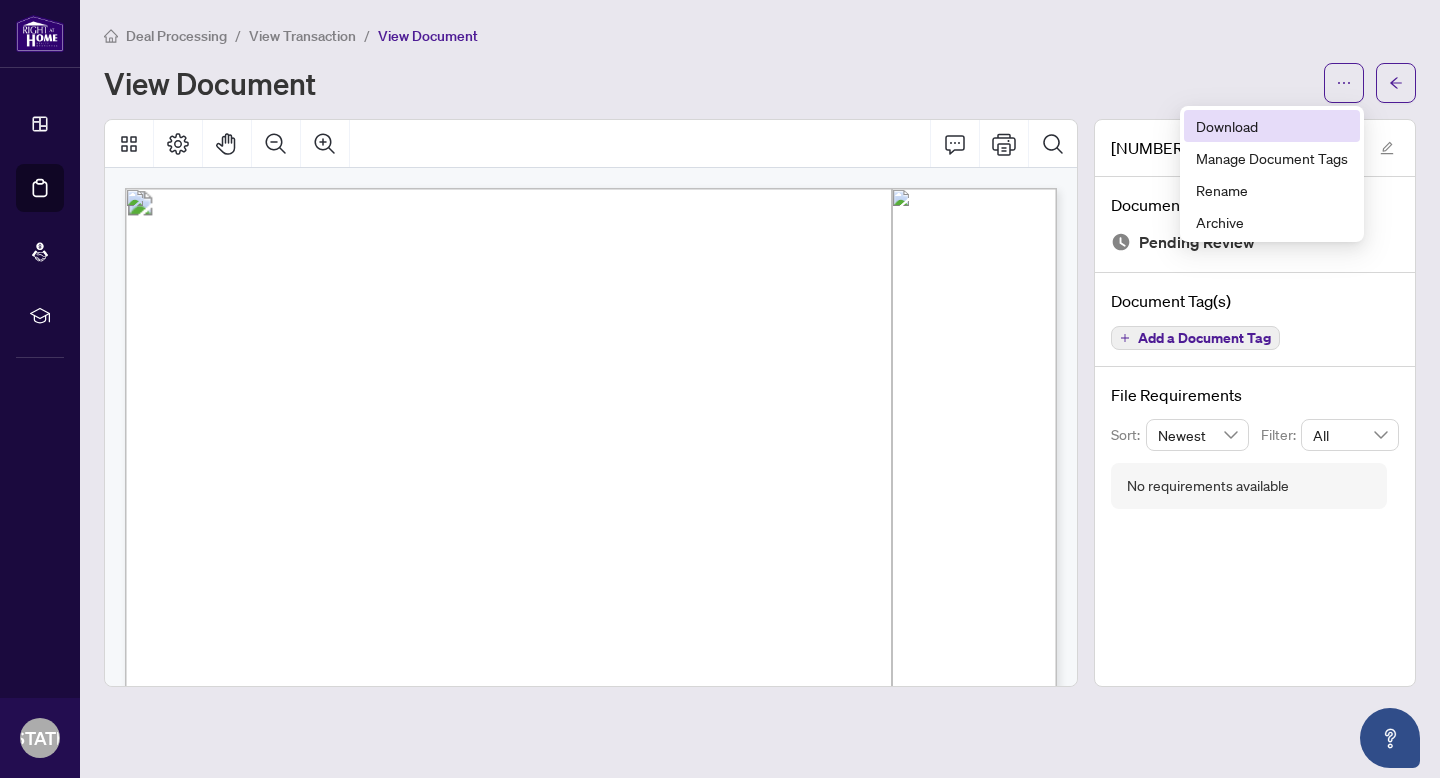 click on "Download" at bounding box center (1272, 126) 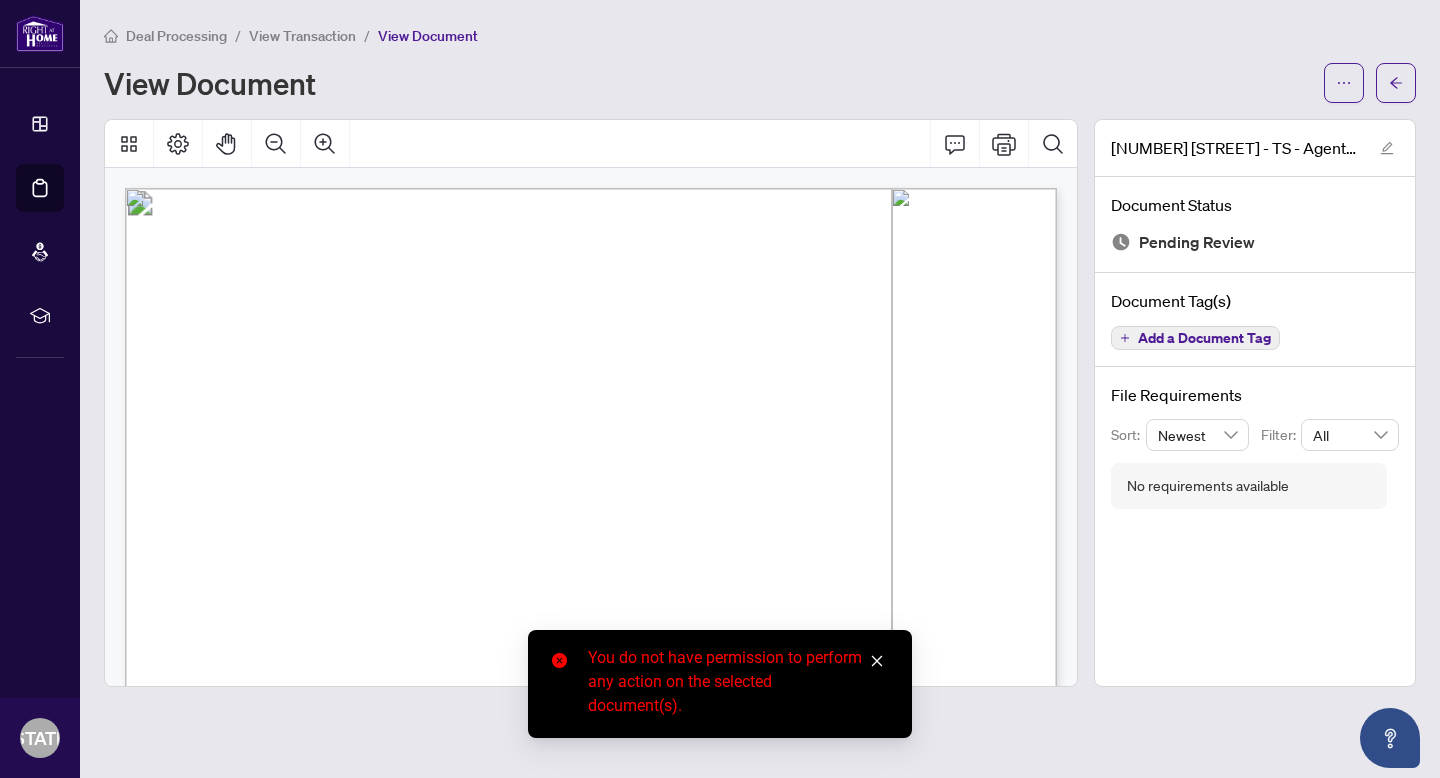 scroll, scrollTop: 728, scrollLeft: 0, axis: vertical 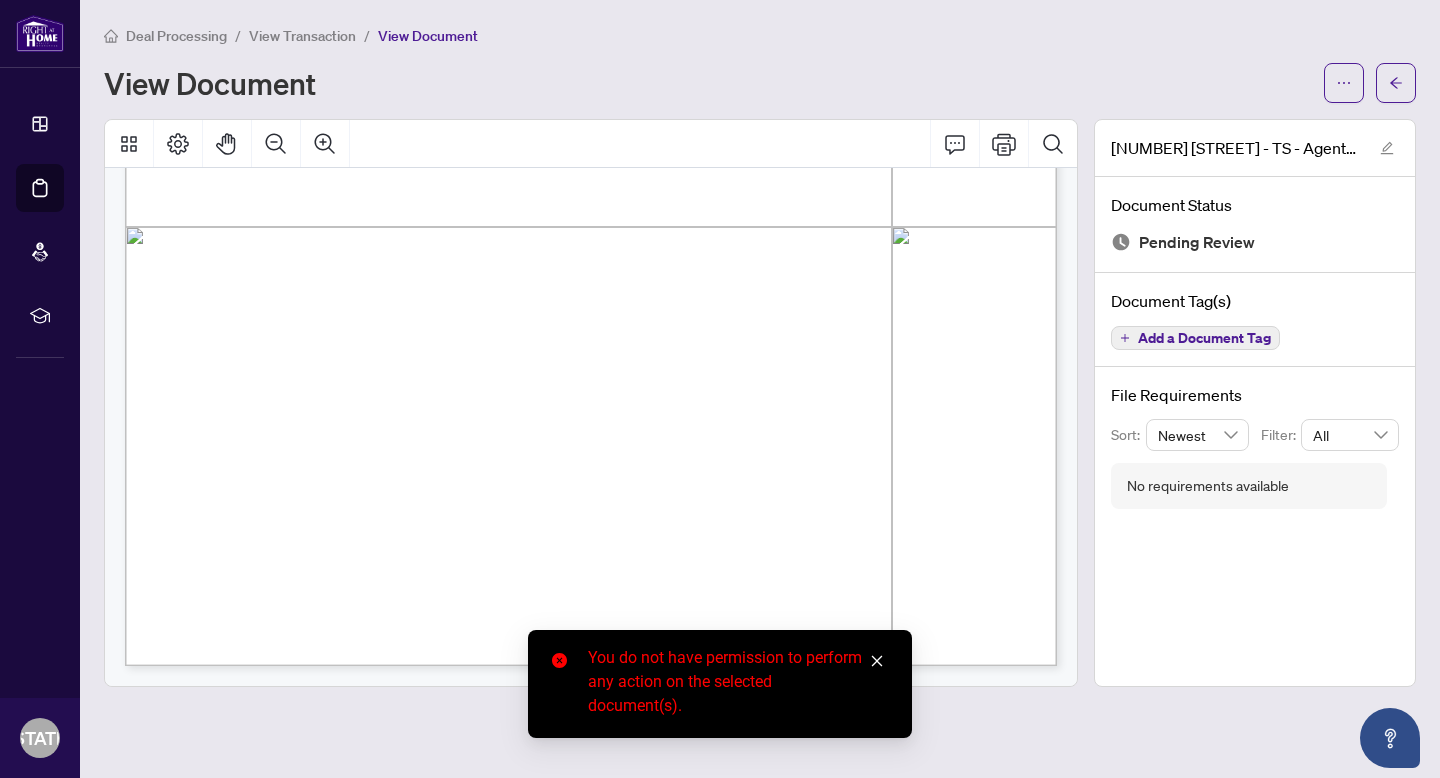 click at bounding box center (834, 378) 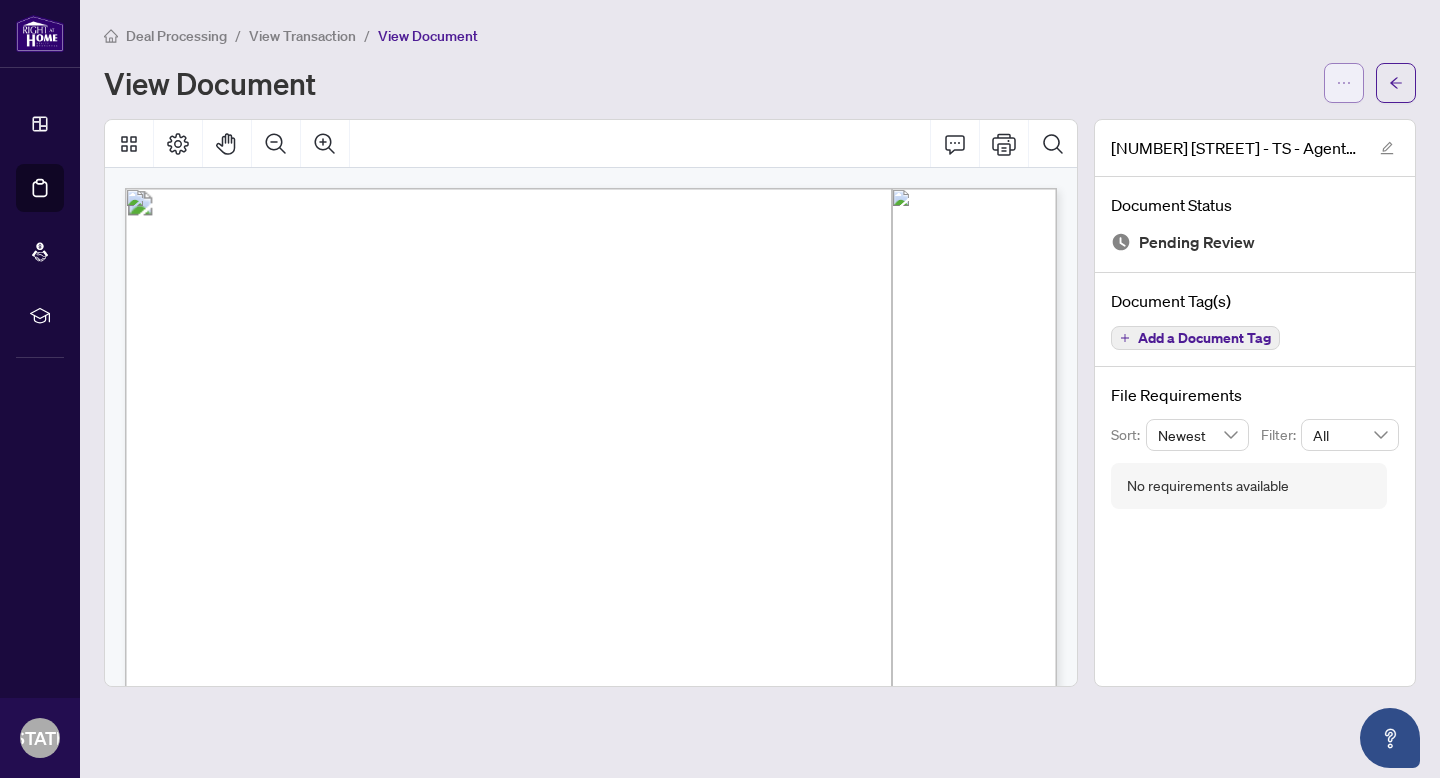 click 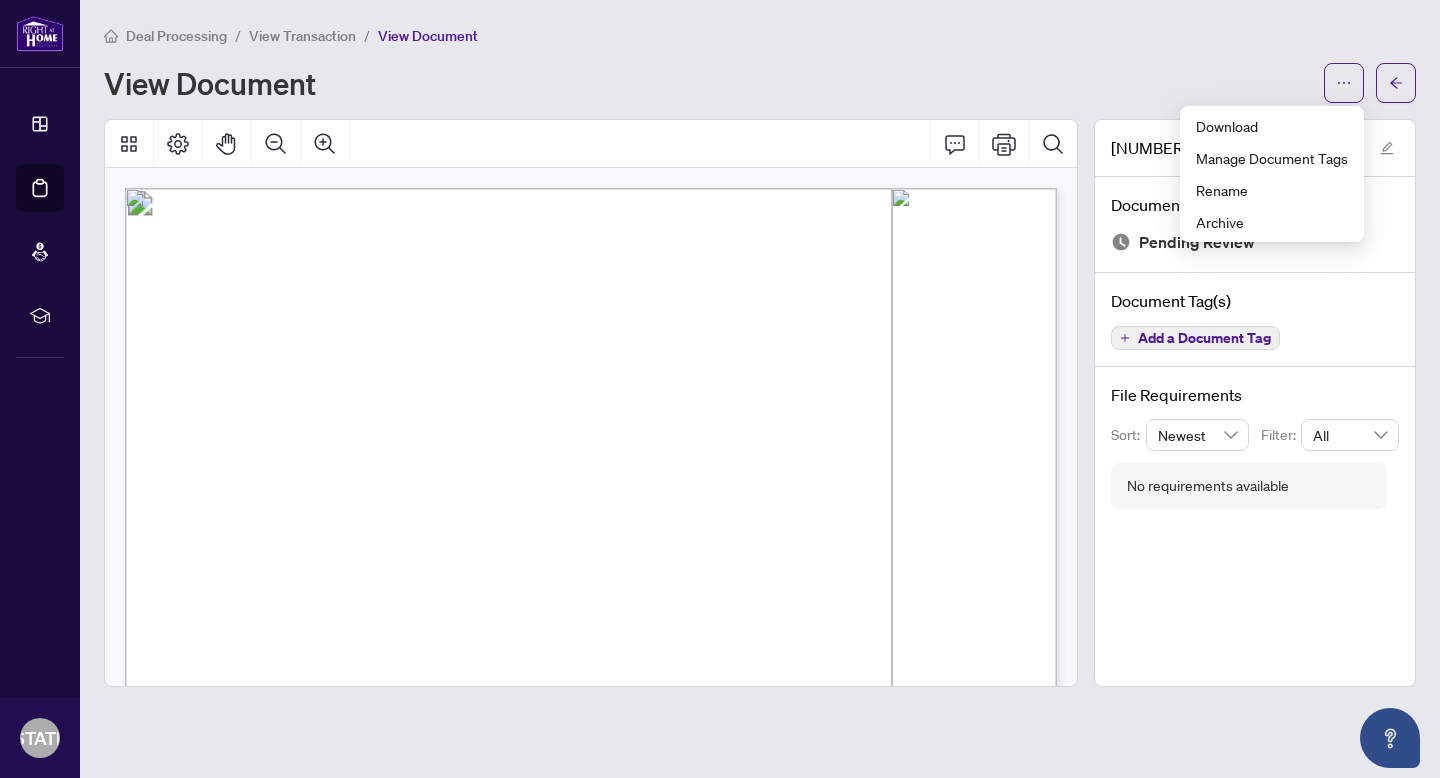 click on "View Document" at bounding box center (760, 83) 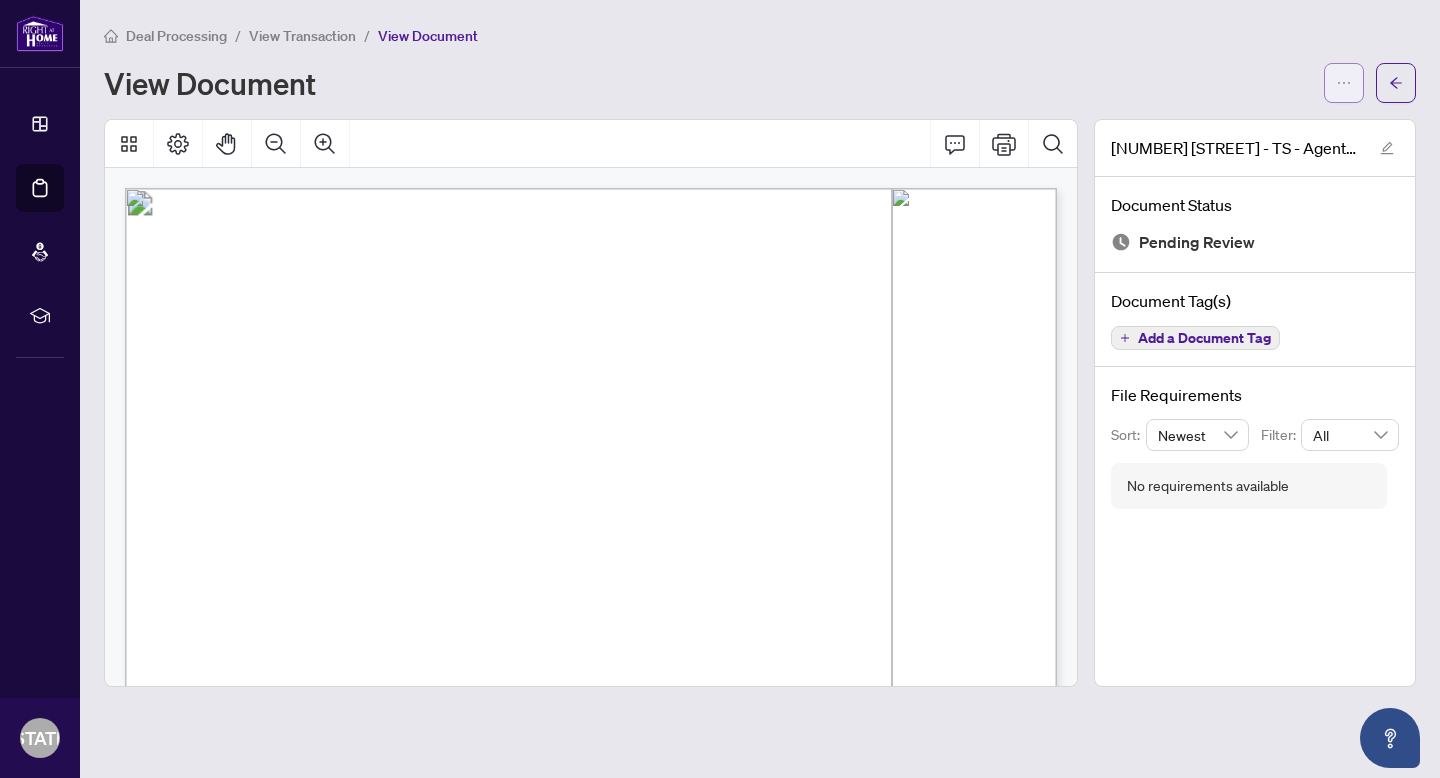 click at bounding box center [1344, 83] 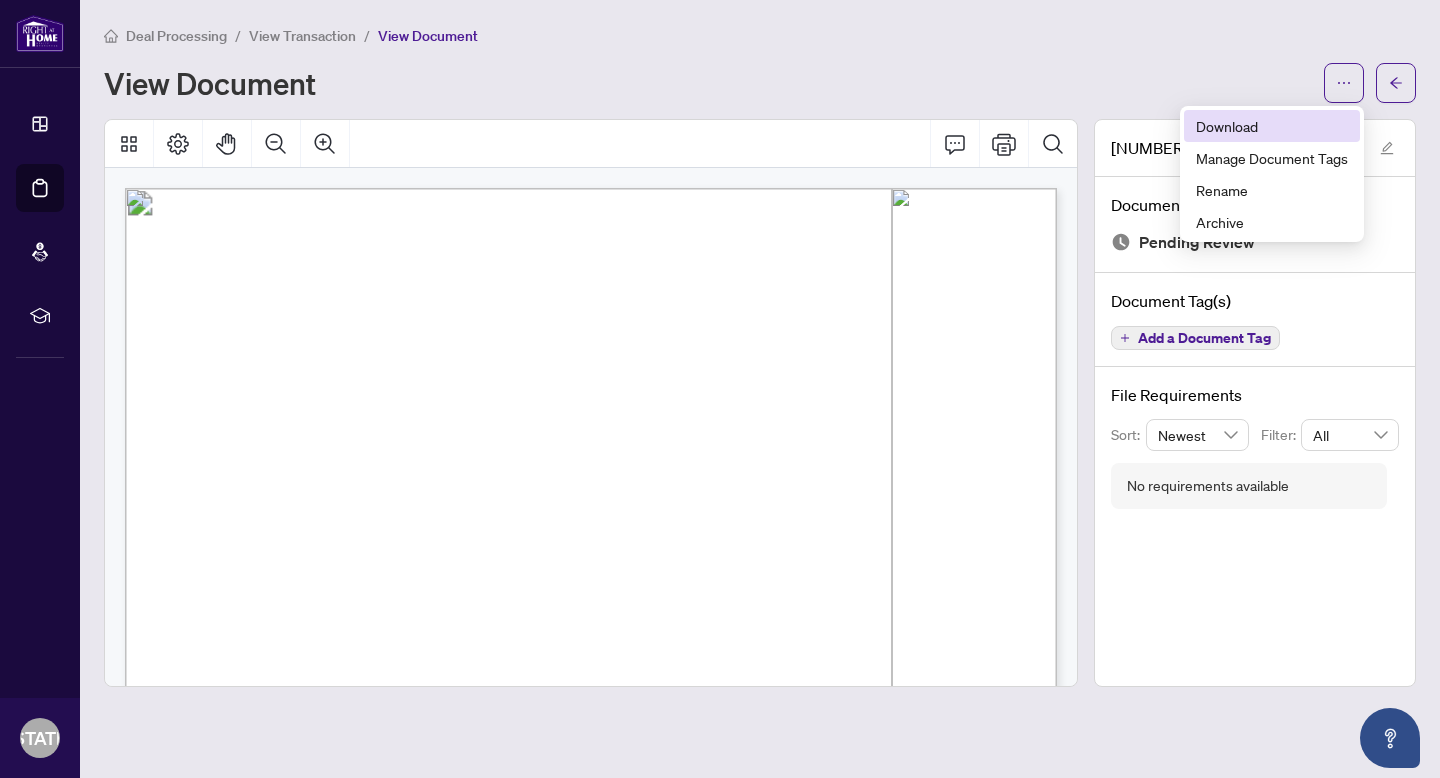 click on "Download" at bounding box center [1272, 126] 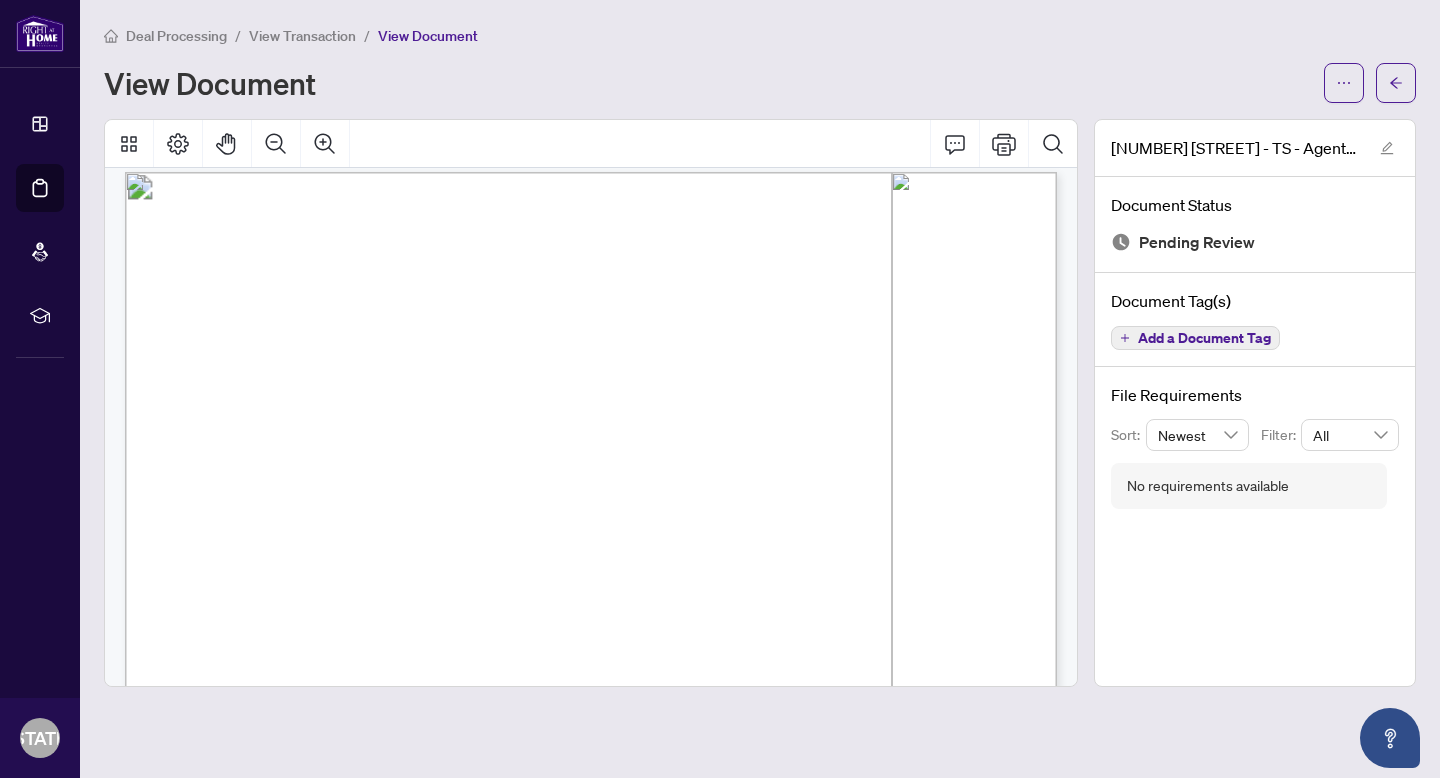 scroll, scrollTop: 0, scrollLeft: 0, axis: both 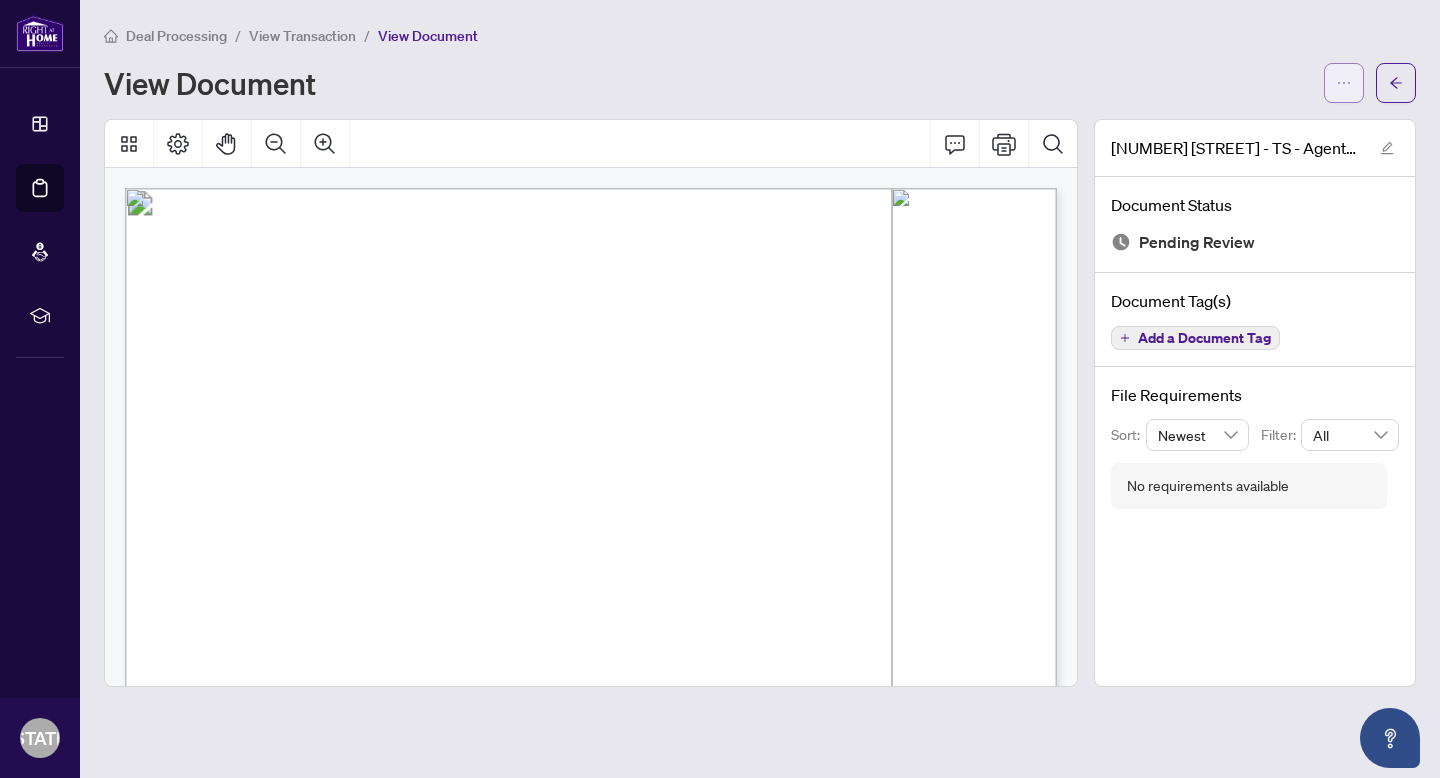 click 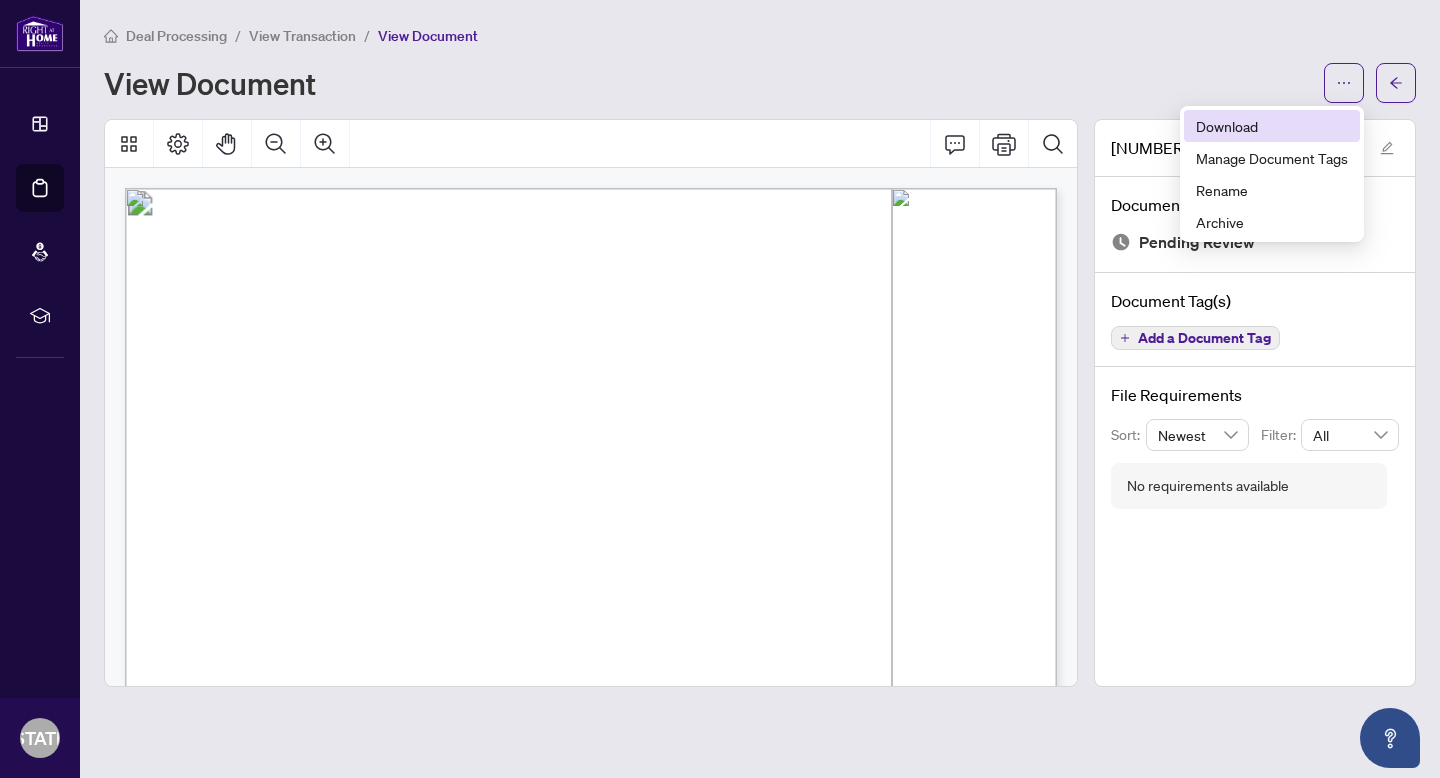 click on "Download" at bounding box center (1272, 126) 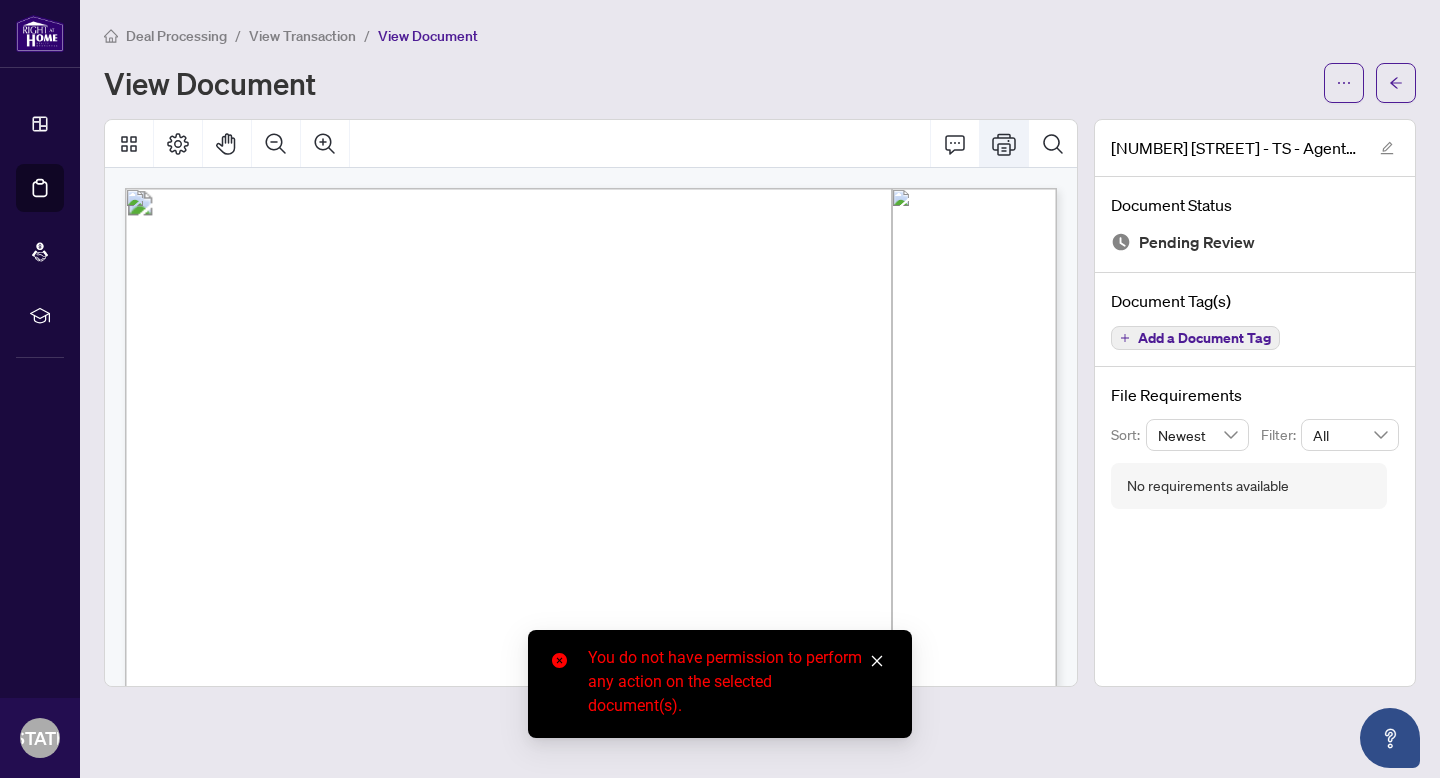 click 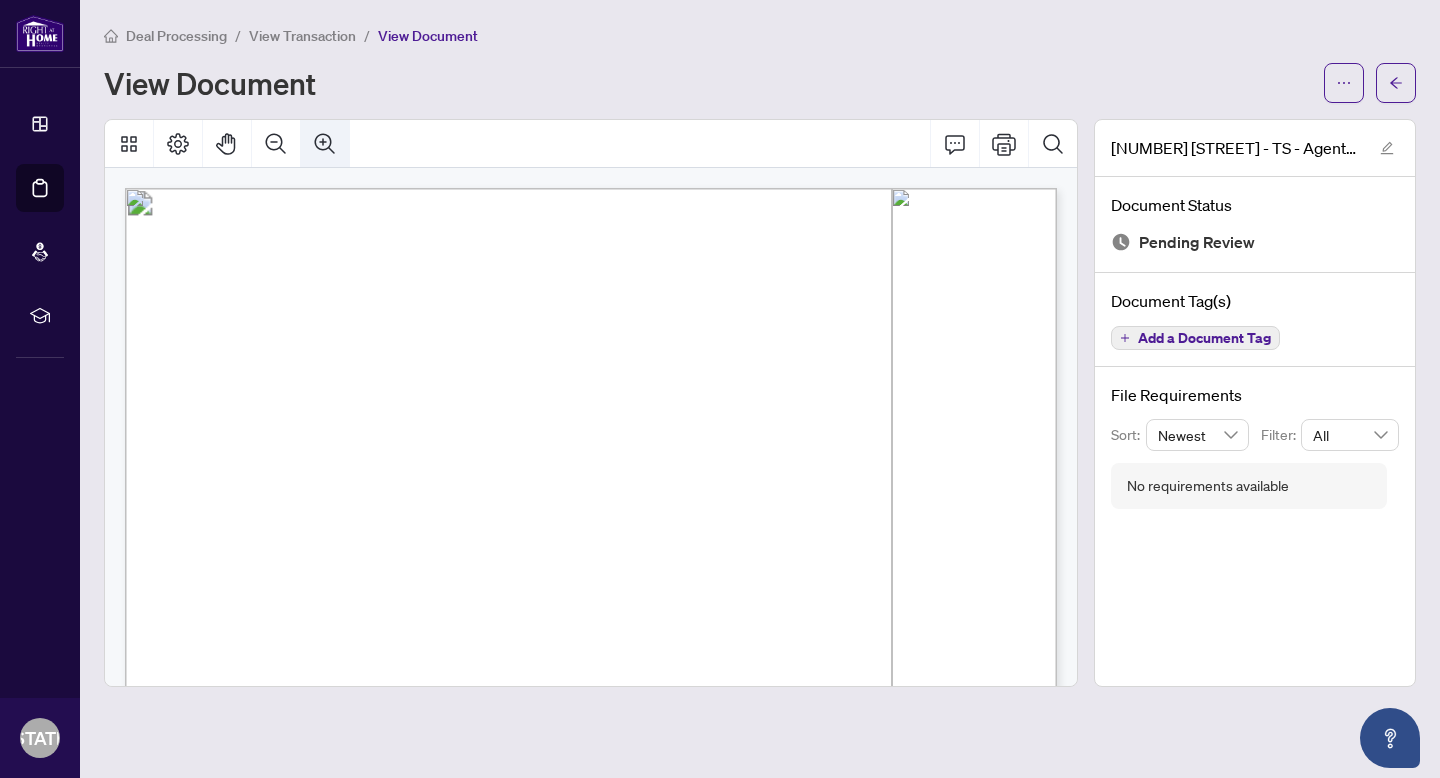 click 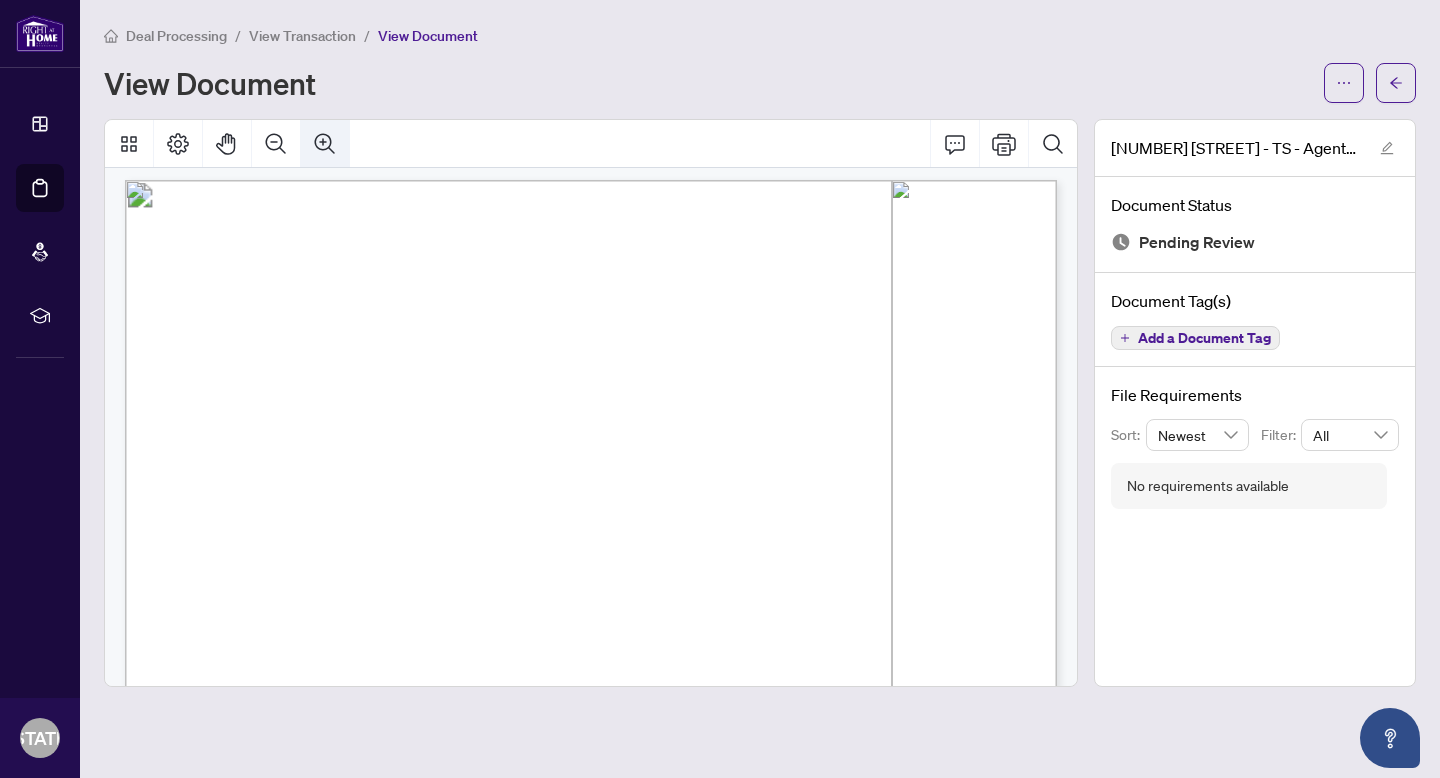 click 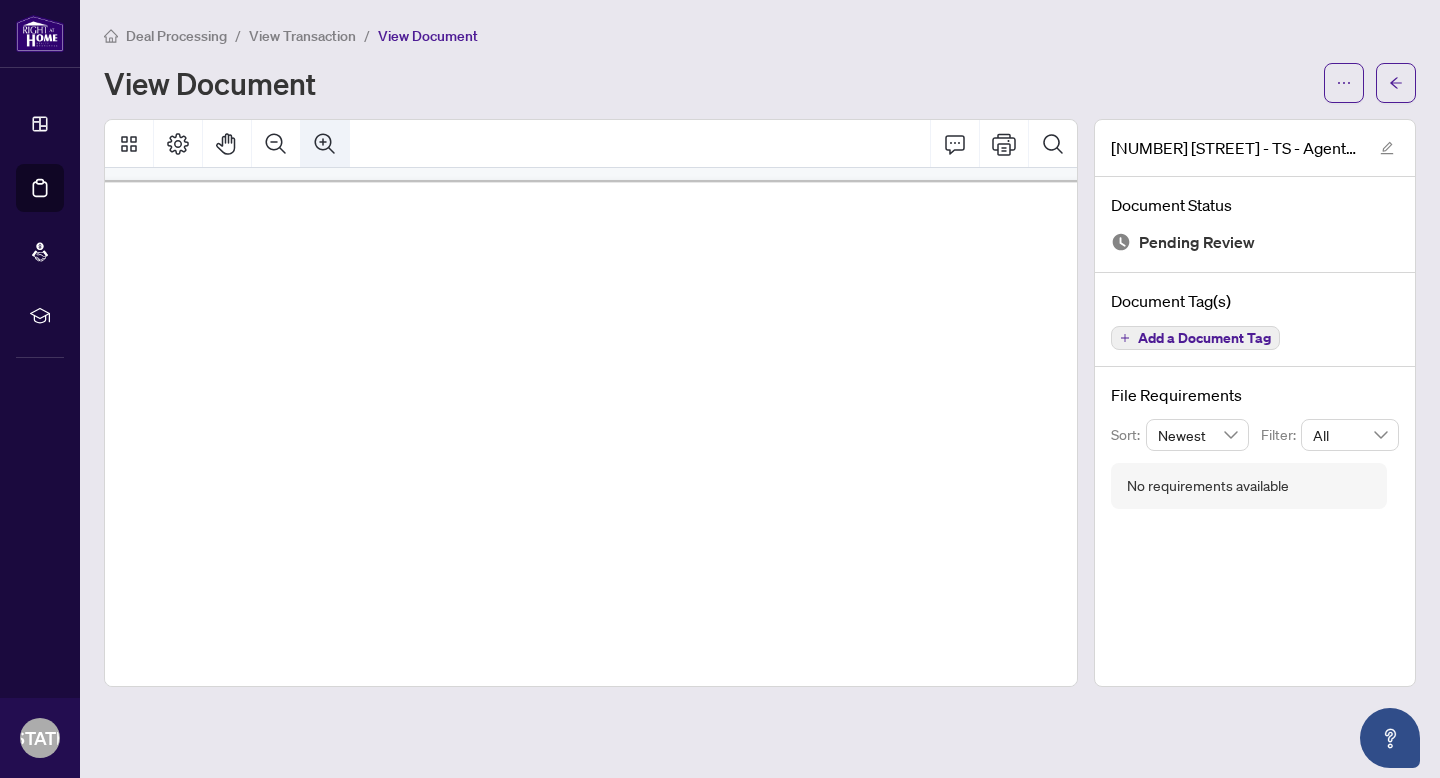 scroll, scrollTop: 18, scrollLeft: 262, axis: both 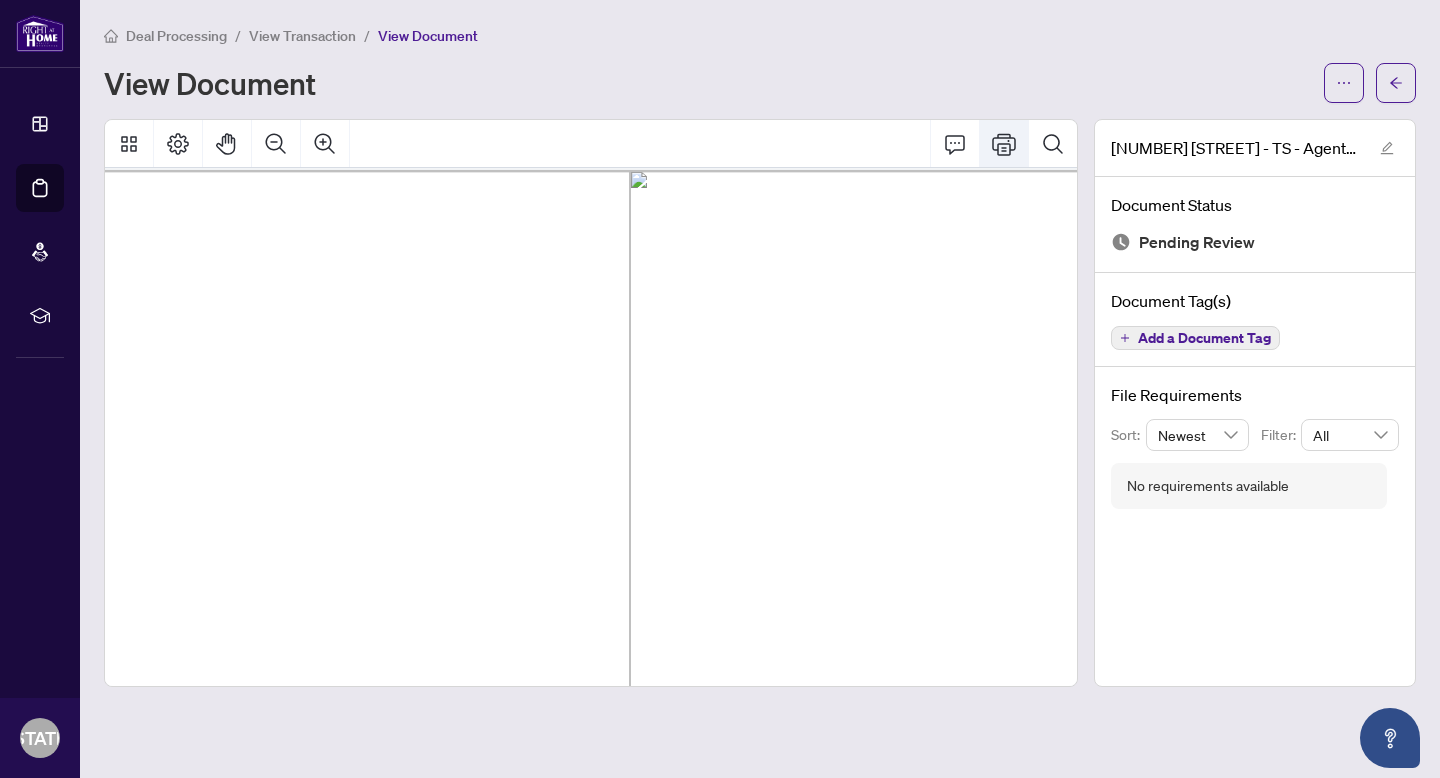 click 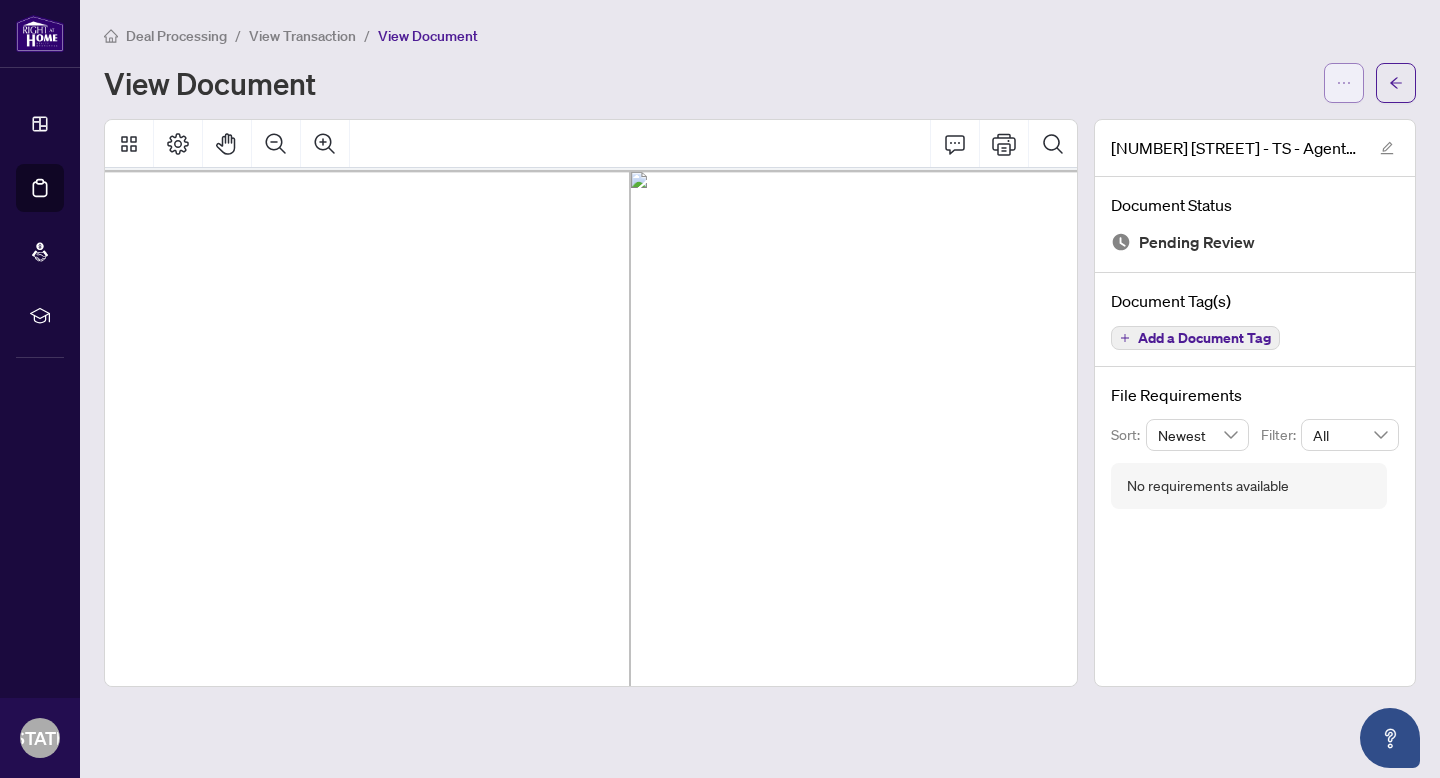 click 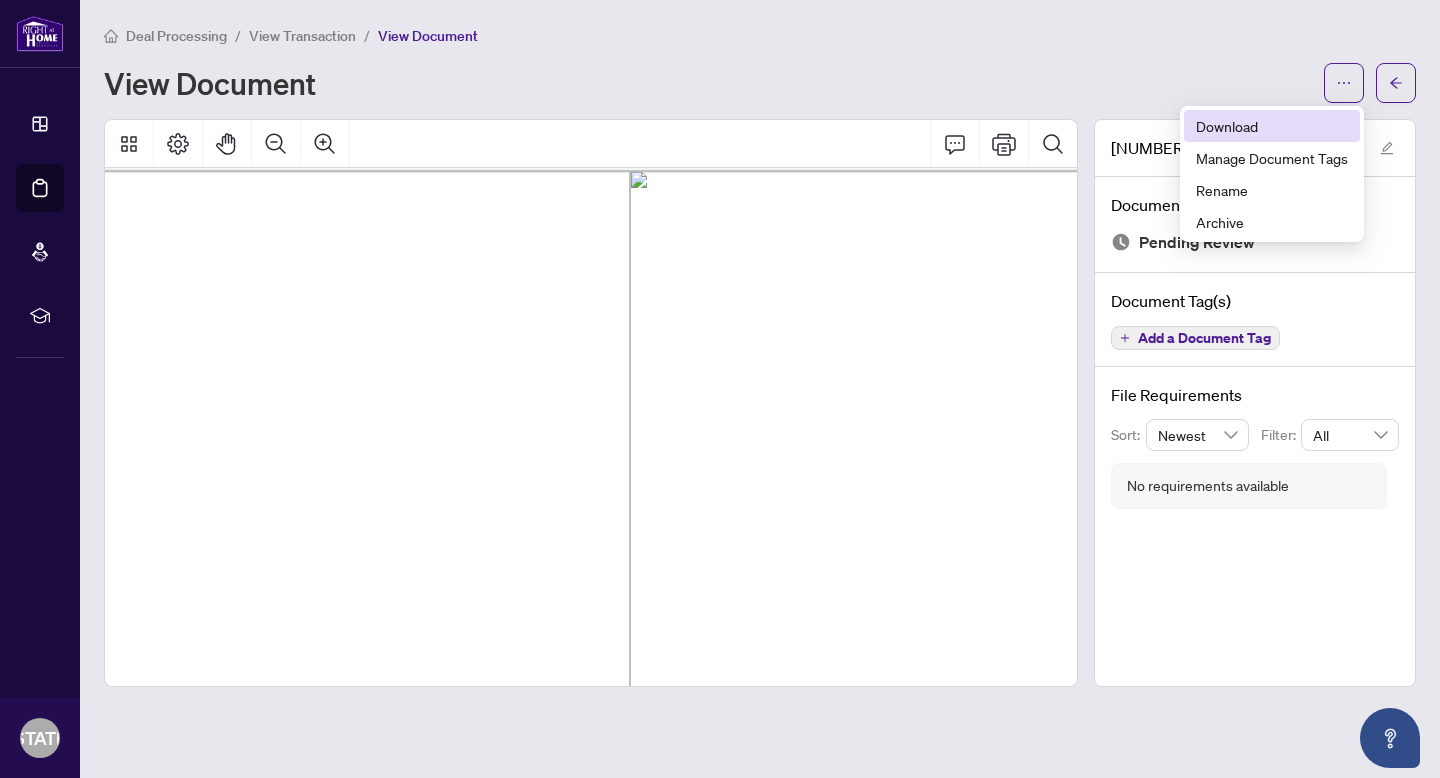 click on "Download" at bounding box center [1272, 126] 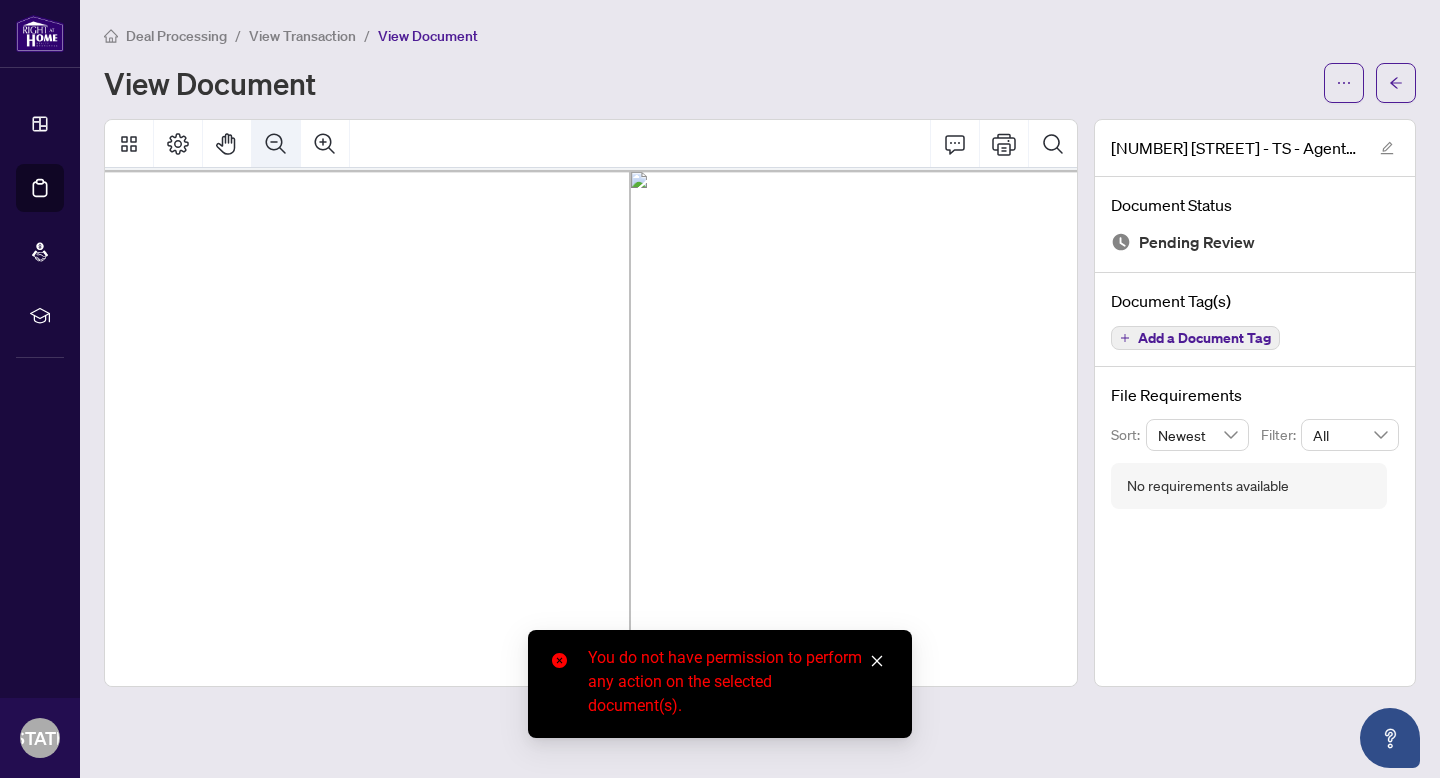 click 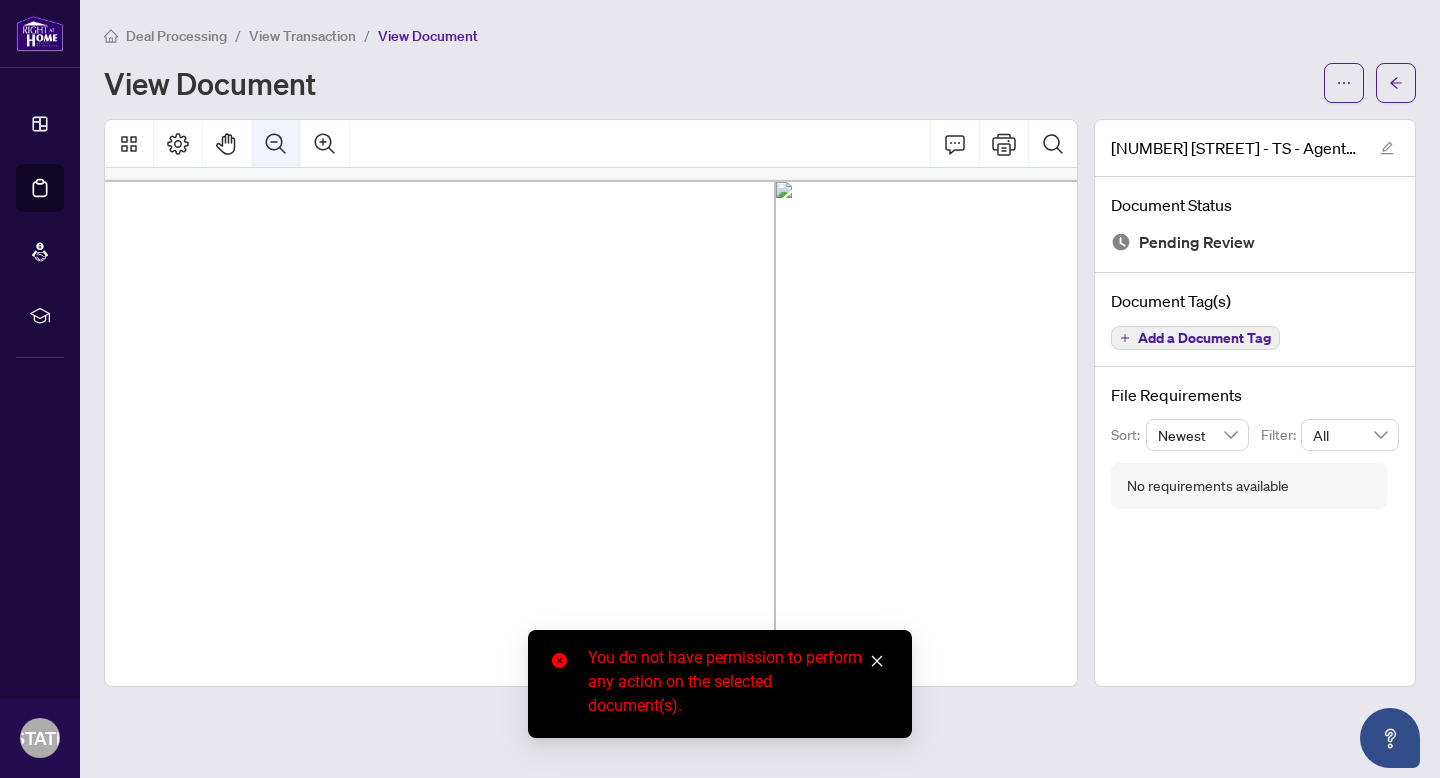 click at bounding box center [276, 144] 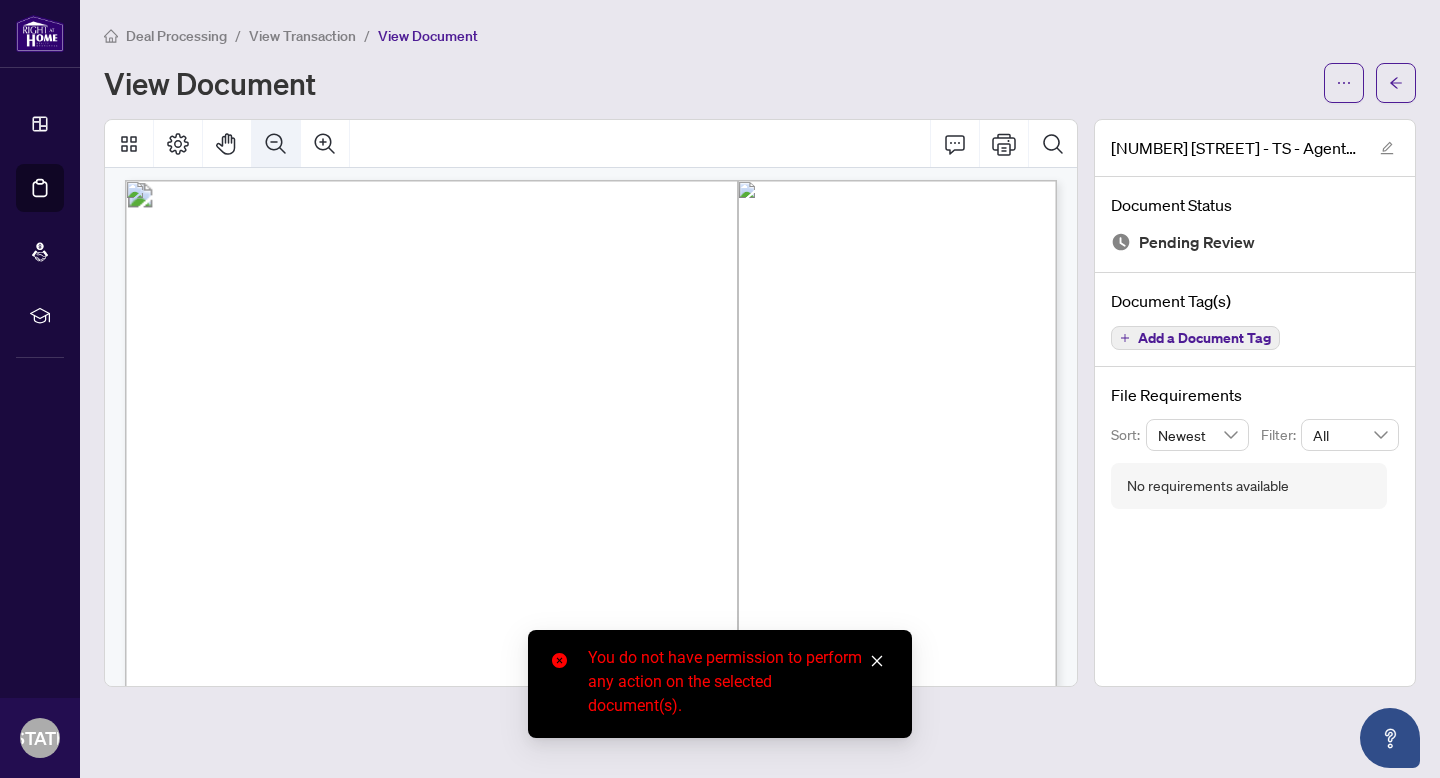 scroll, scrollTop: 0, scrollLeft: 0, axis: both 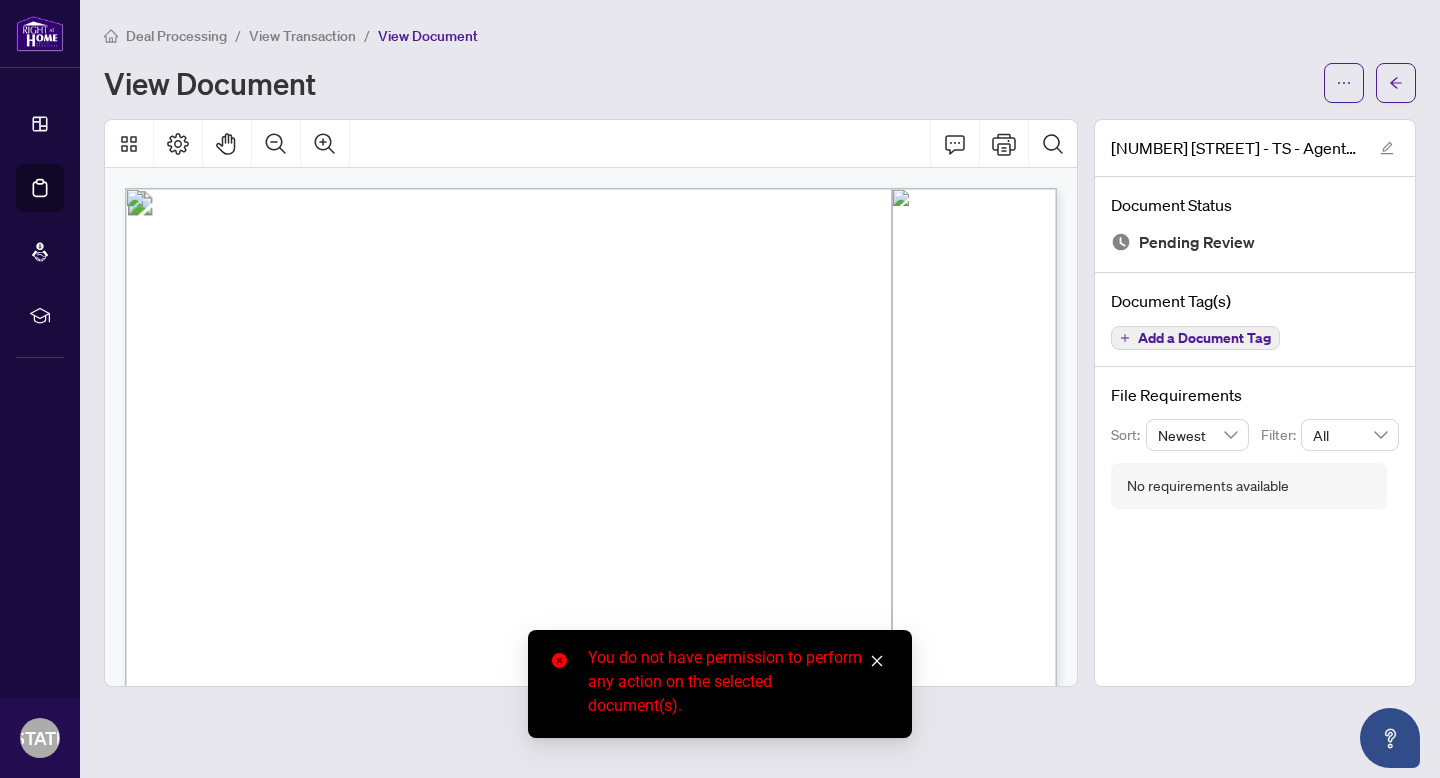 click 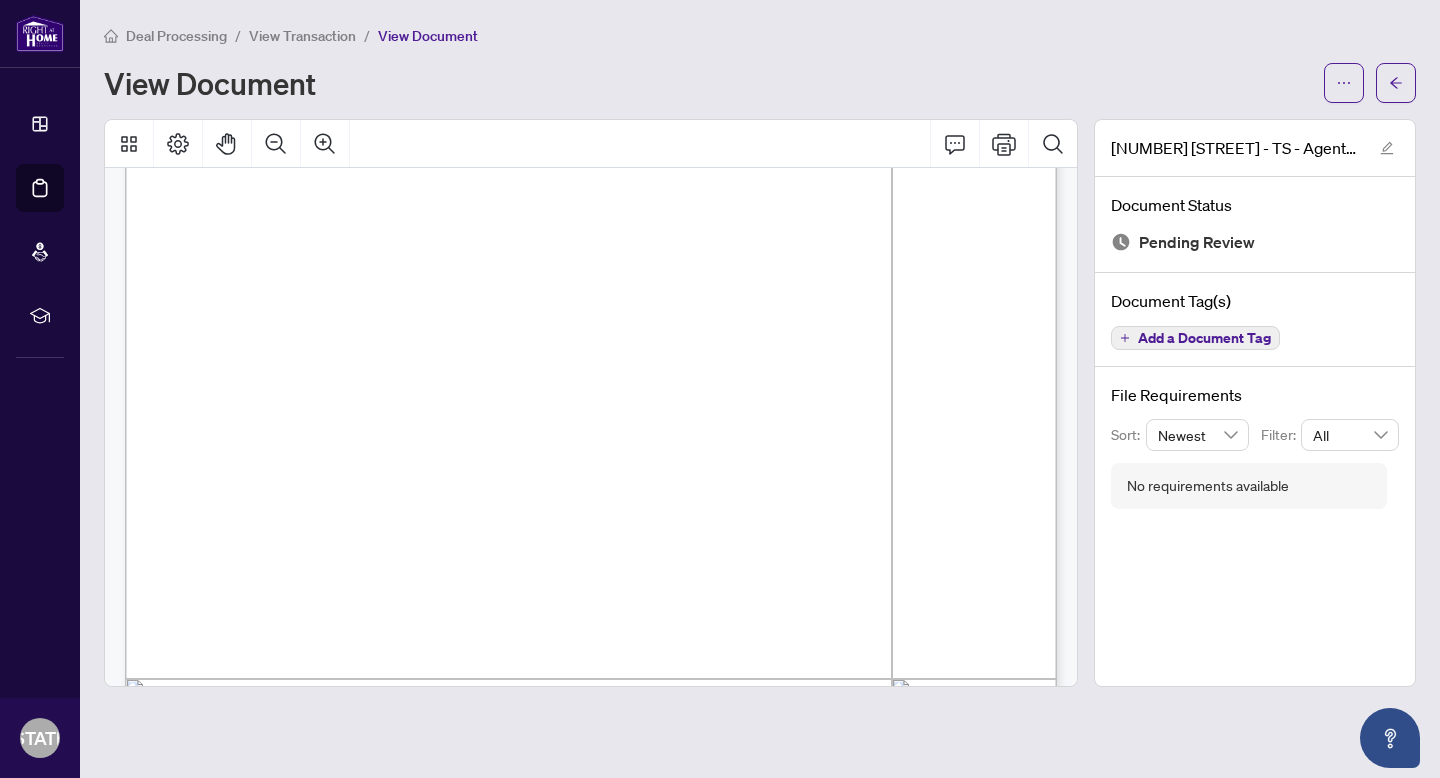 scroll, scrollTop: 728, scrollLeft: 0, axis: vertical 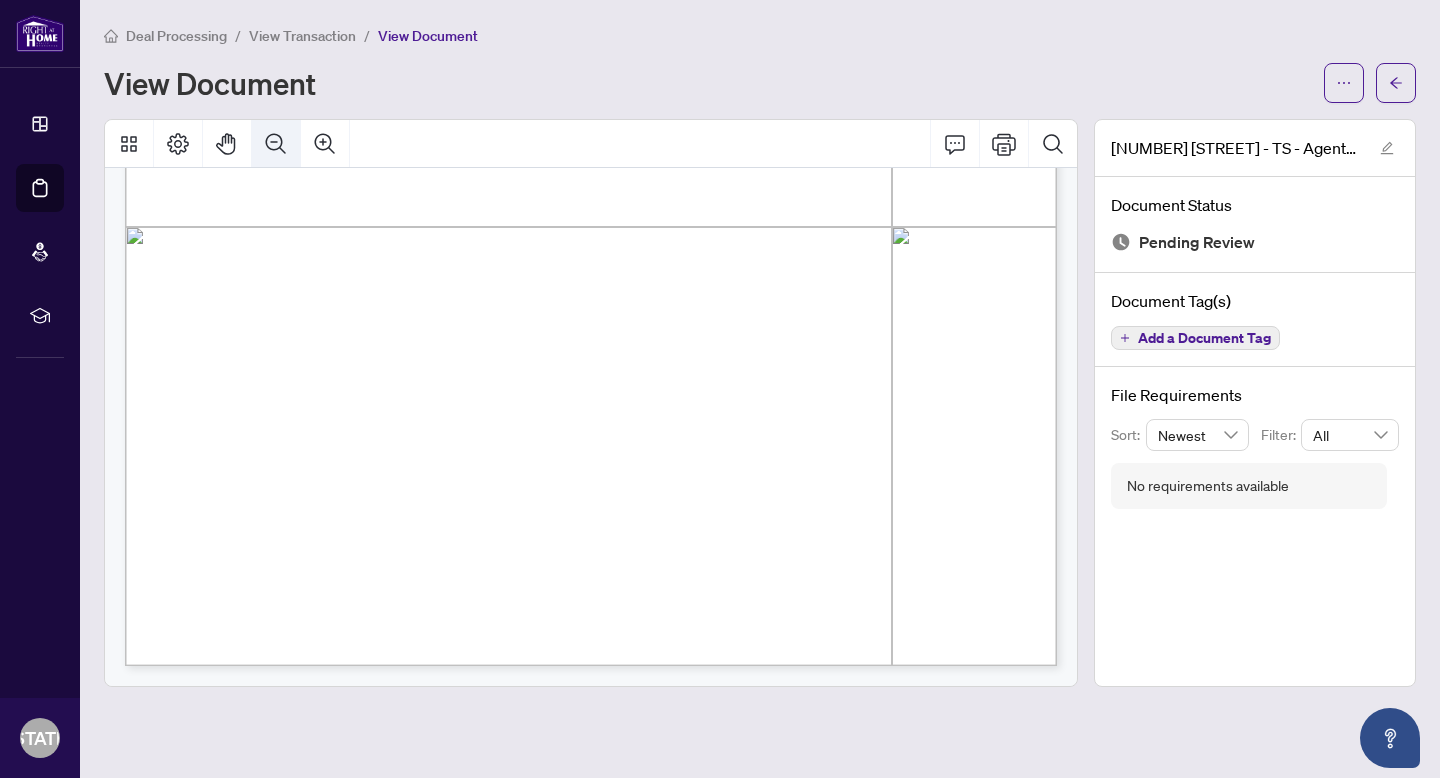 click 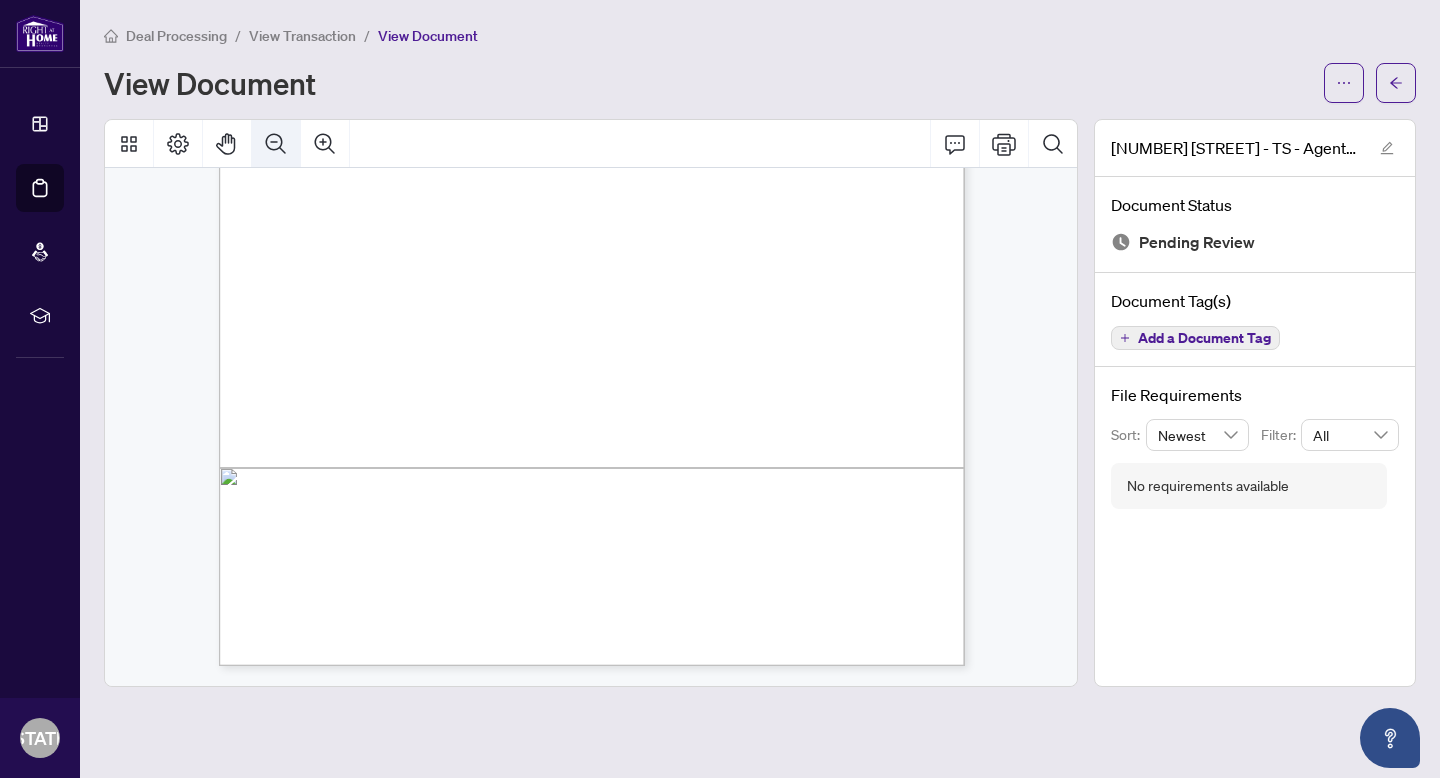 click 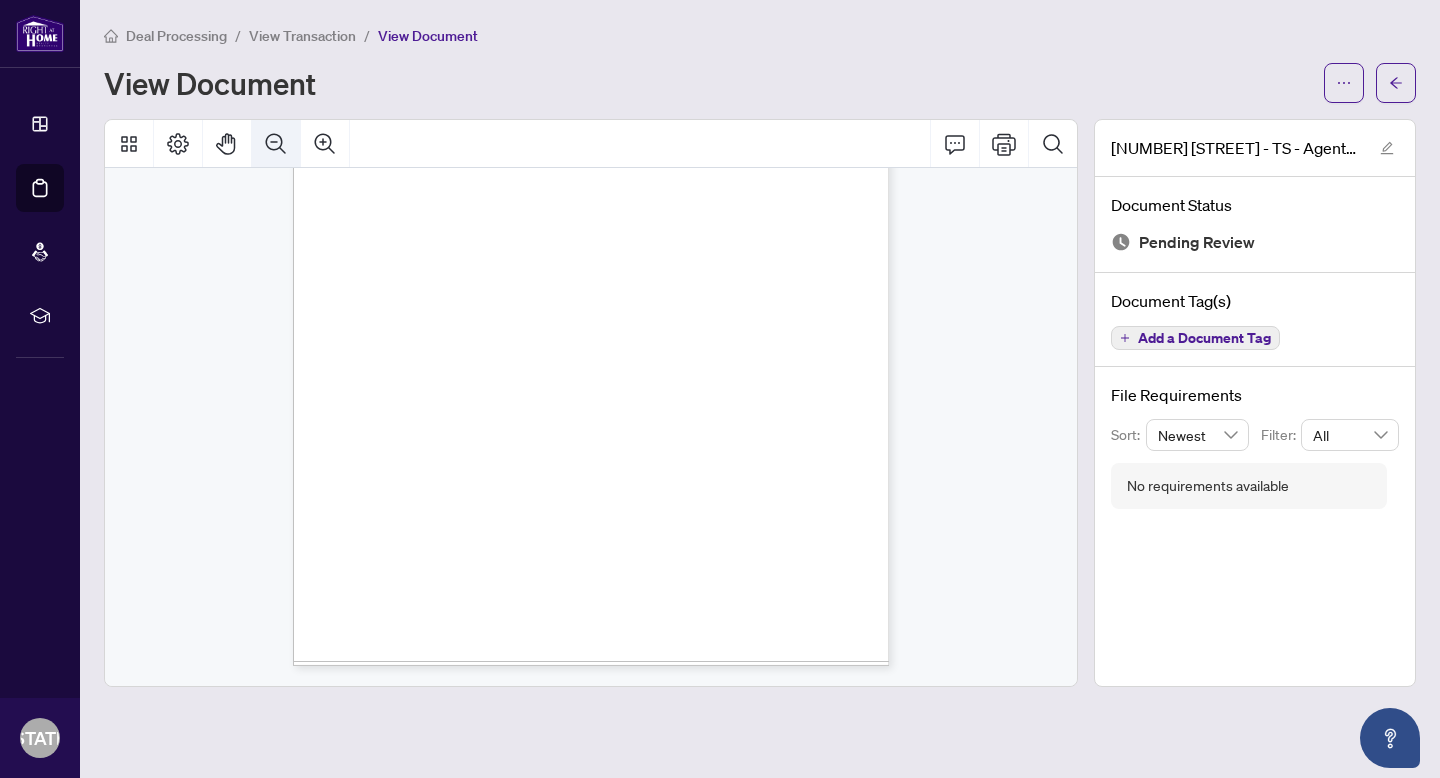 click 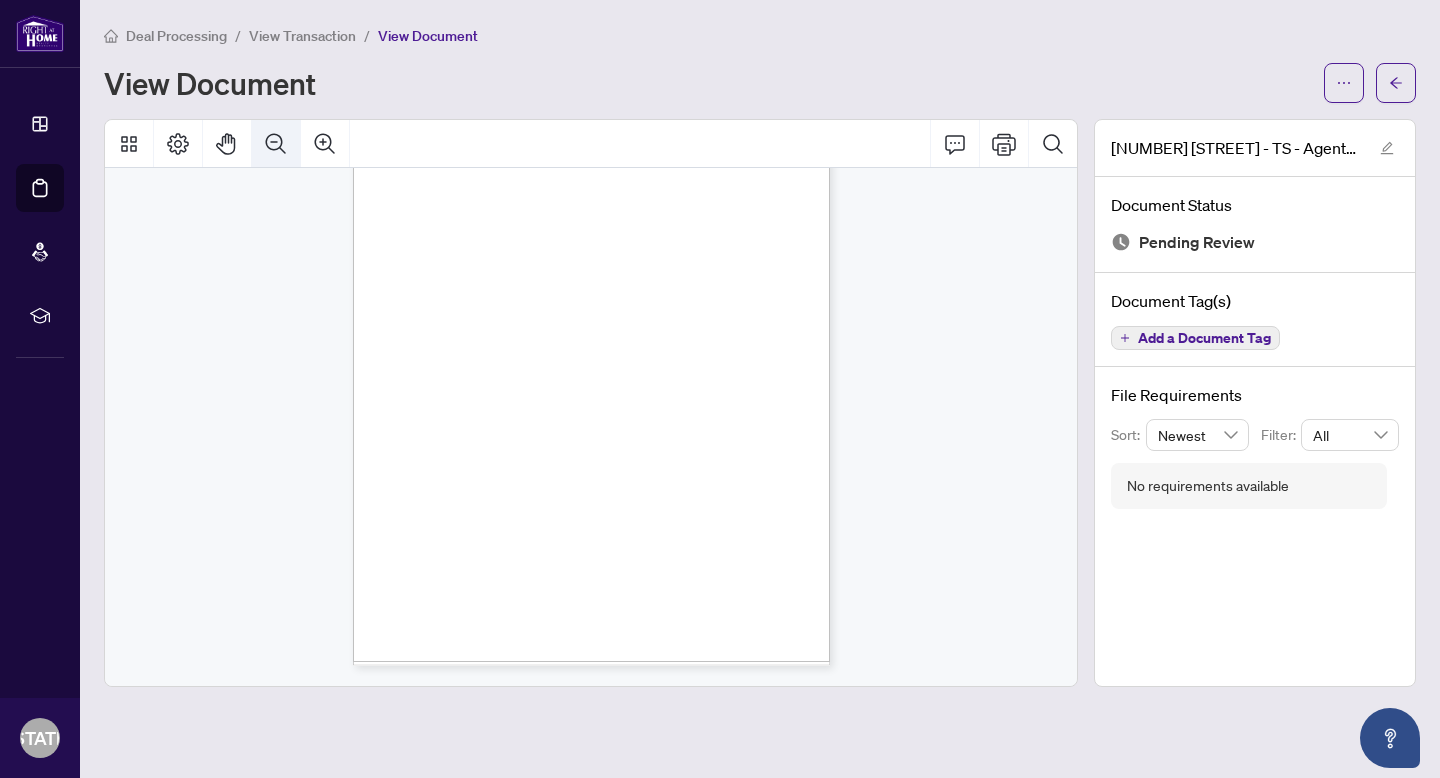 scroll, scrollTop: 139, scrollLeft: 0, axis: vertical 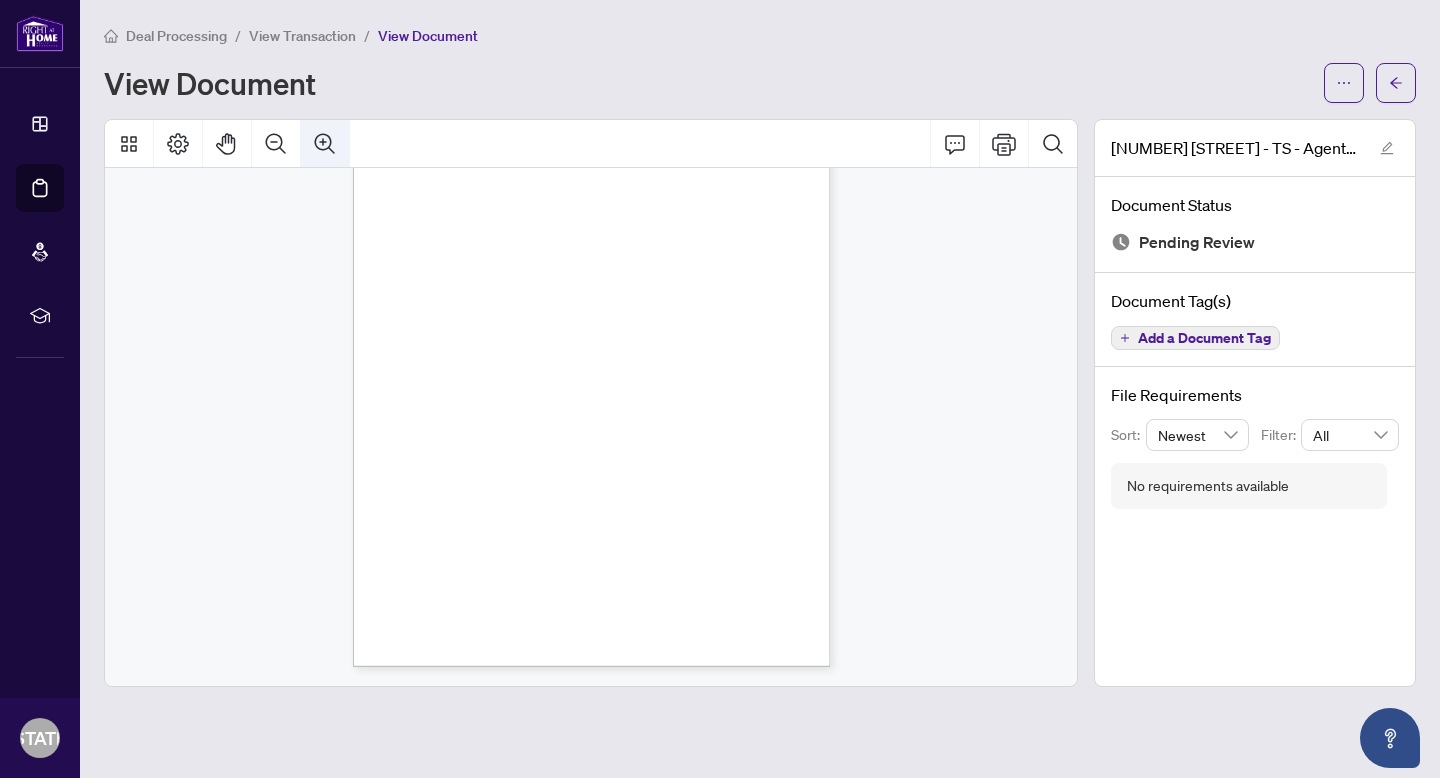 click 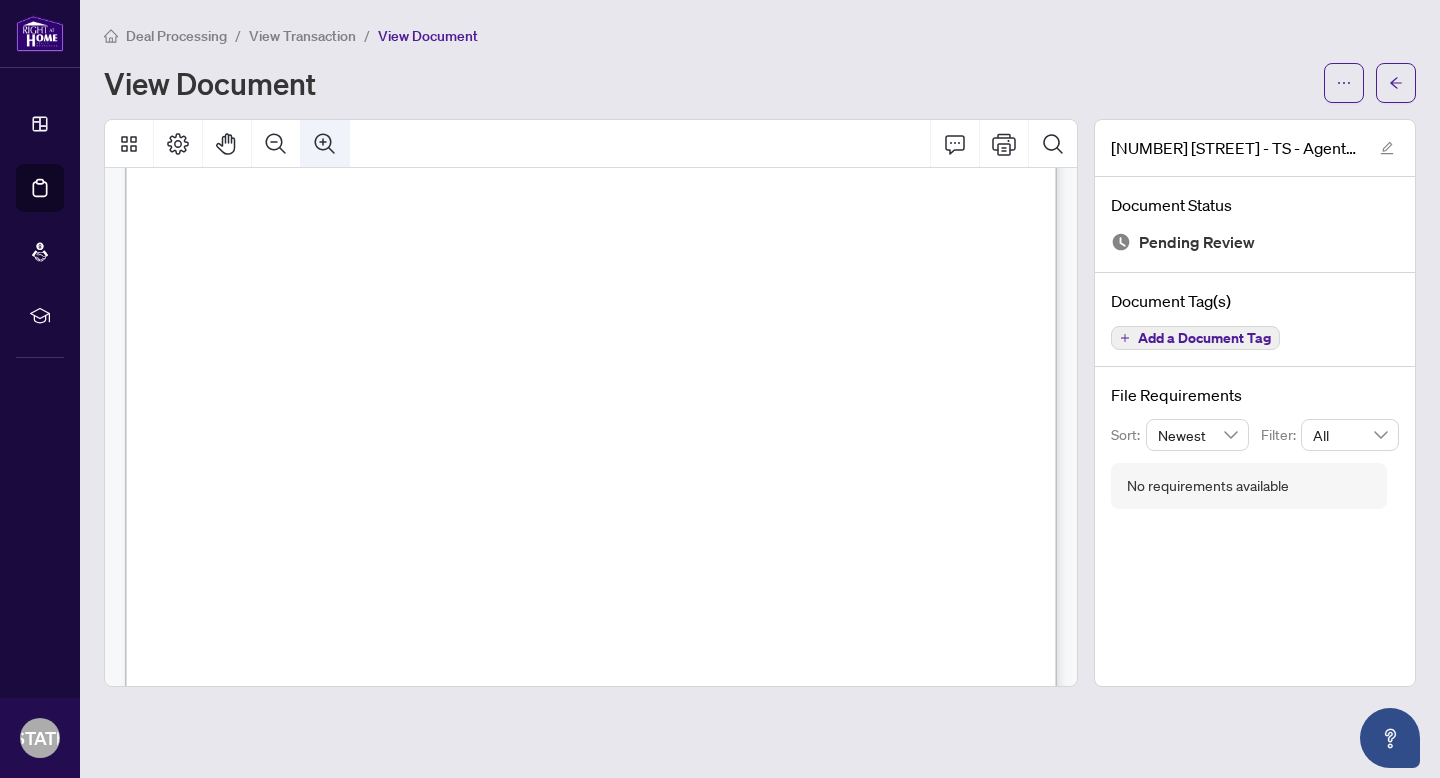 scroll, scrollTop: 303, scrollLeft: 0, axis: vertical 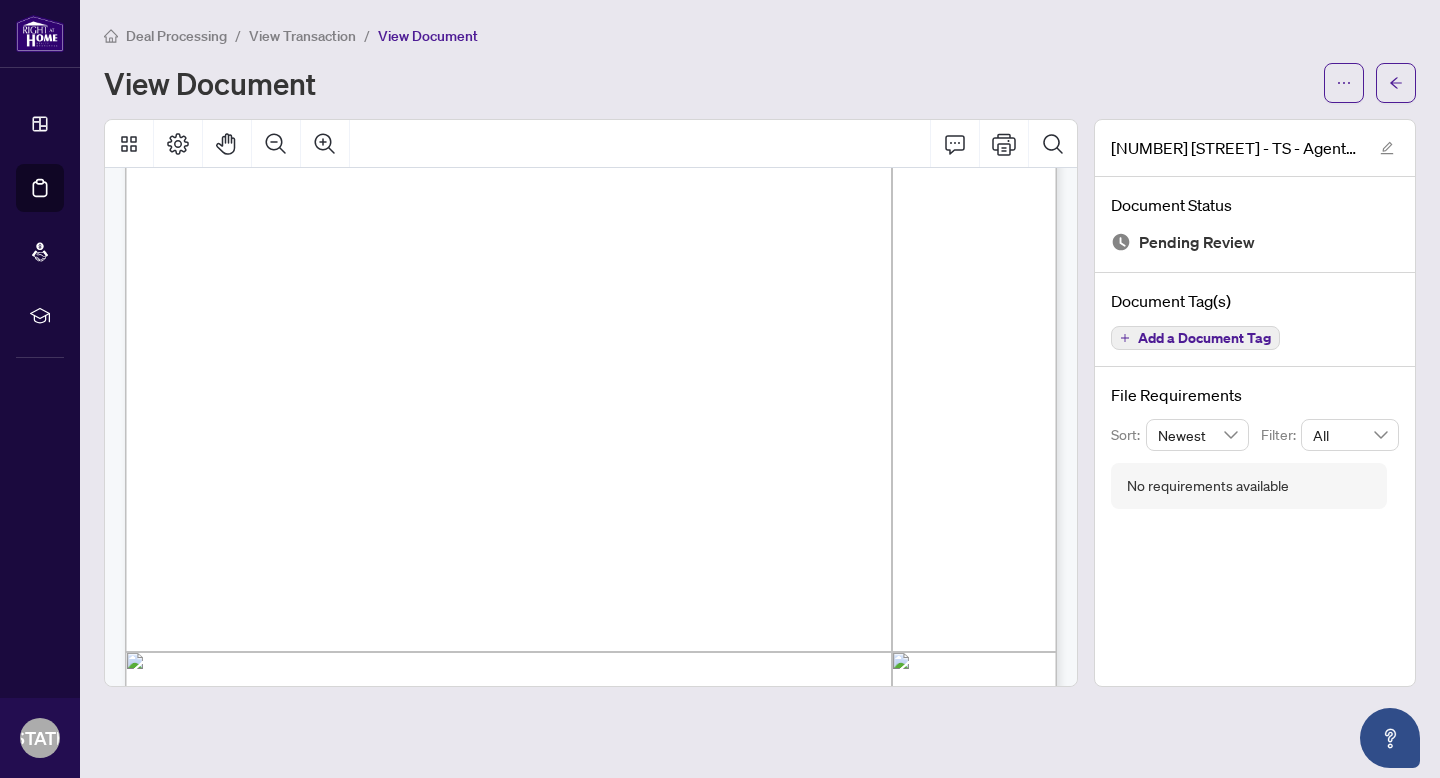 click on "View Document" at bounding box center [708, 83] 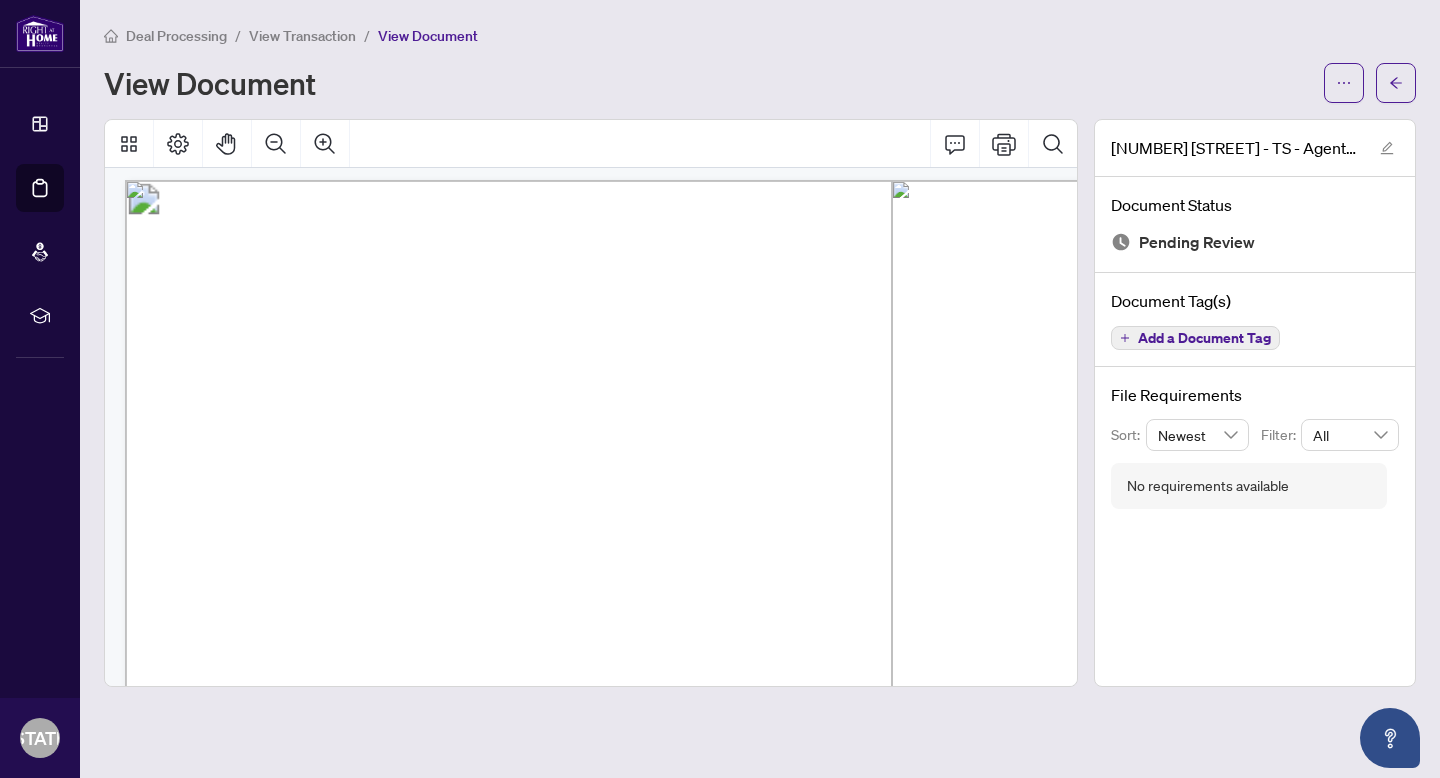 scroll, scrollTop: 0, scrollLeft: 0, axis: both 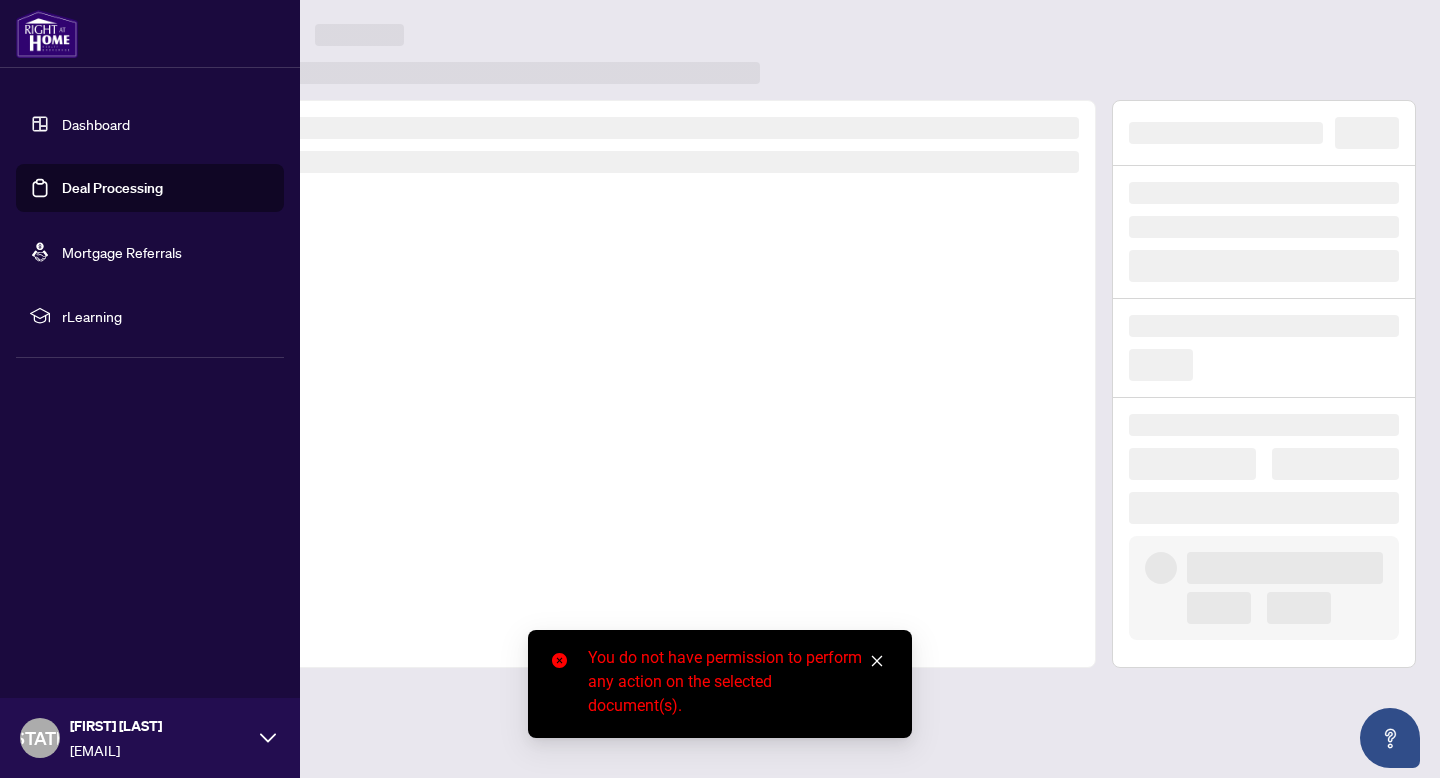 click at bounding box center (47, 34) 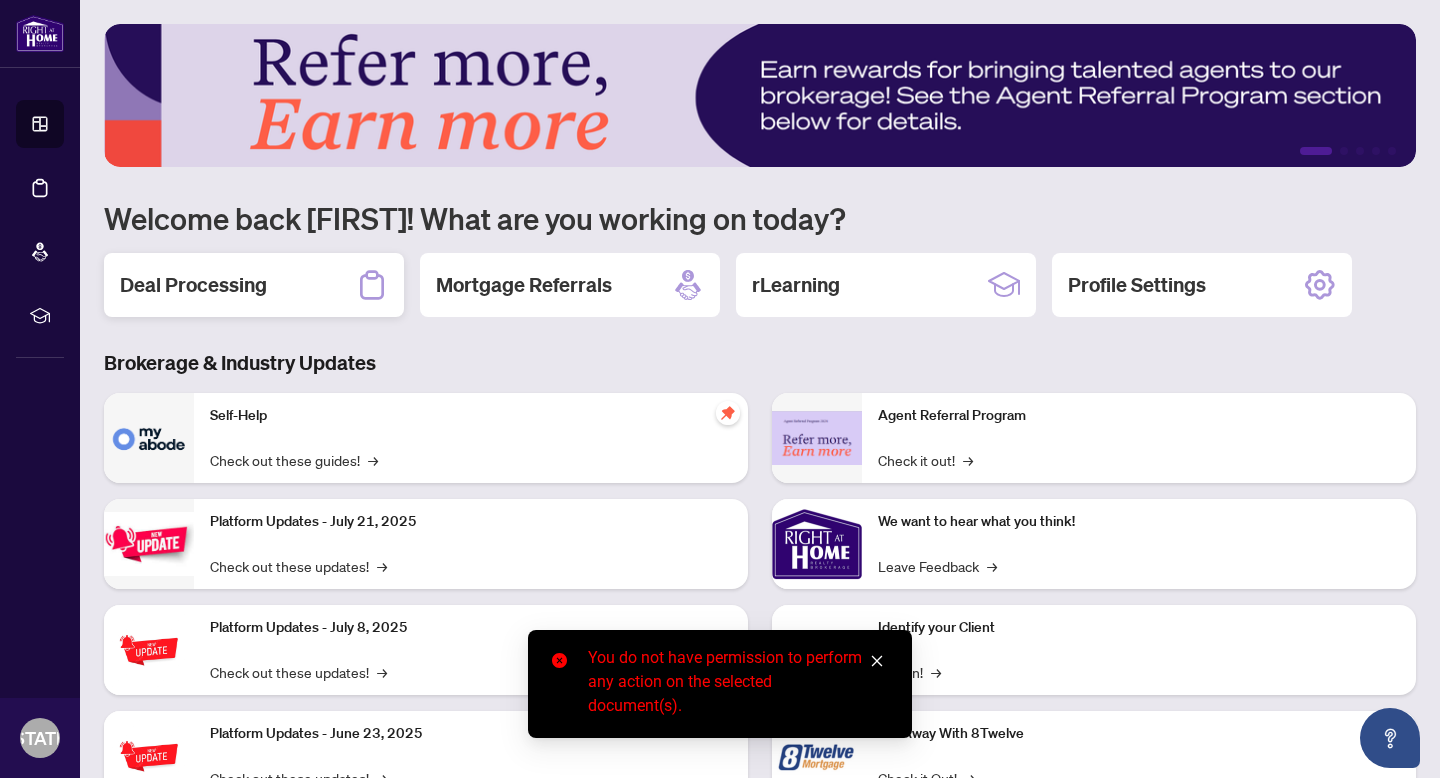 click on "Deal Processing" at bounding box center [254, 285] 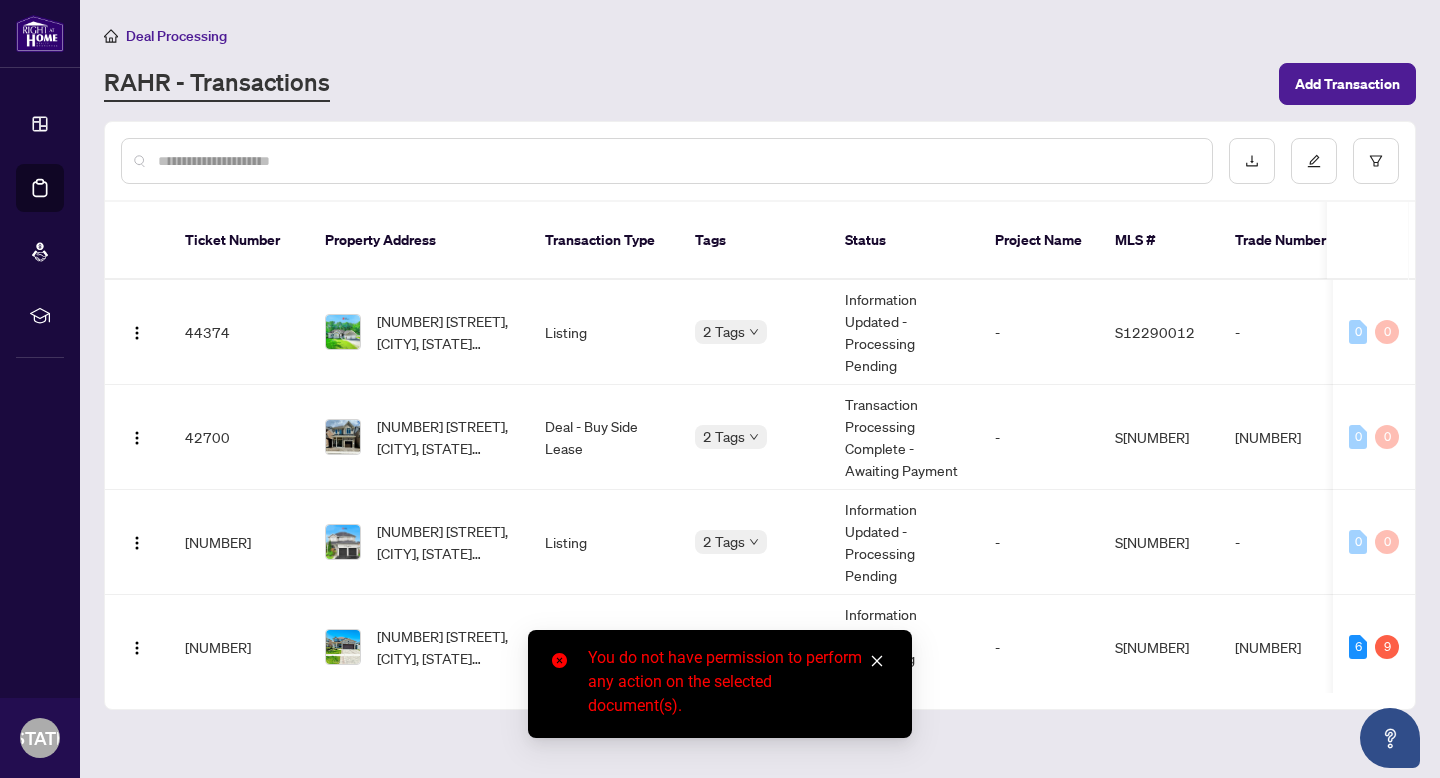 click at bounding box center (677, 161) 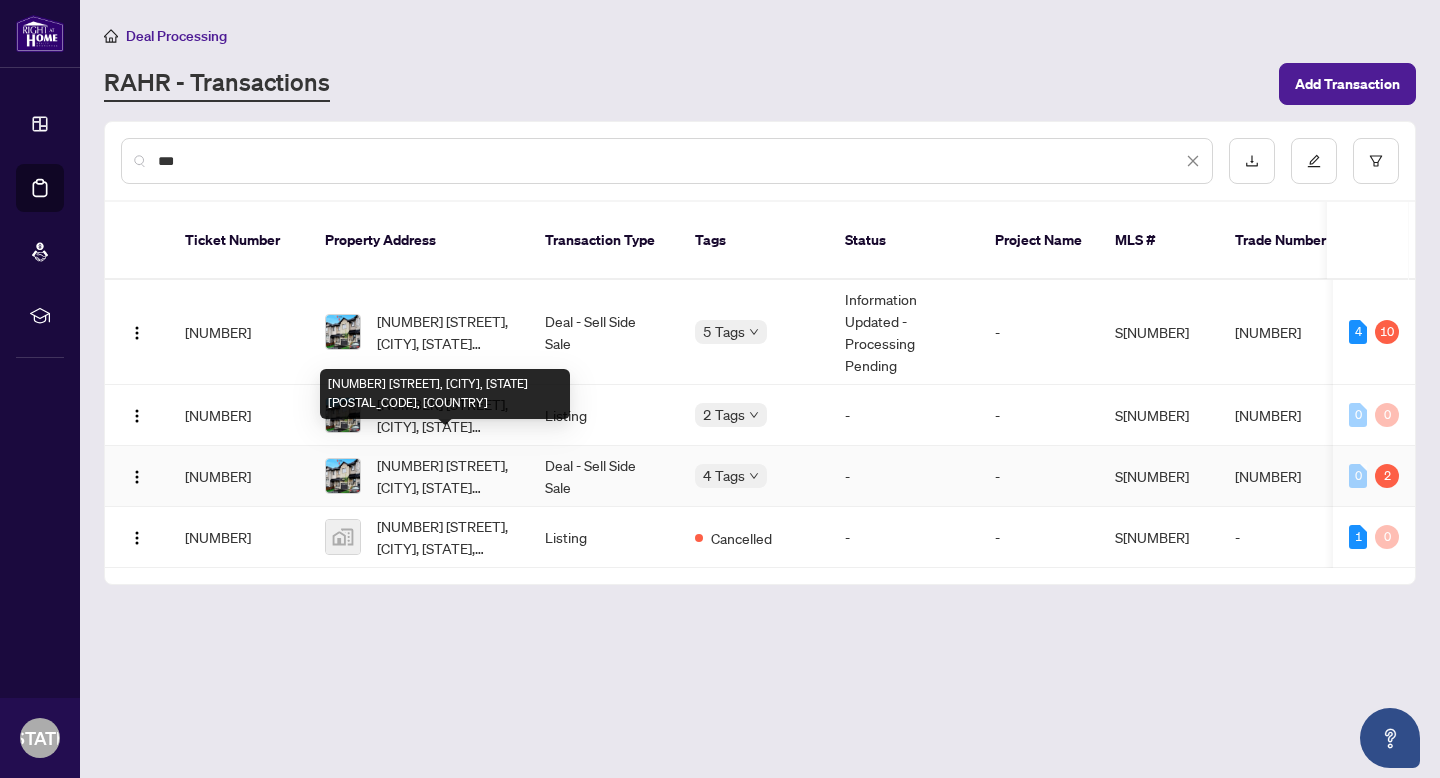 type on "***" 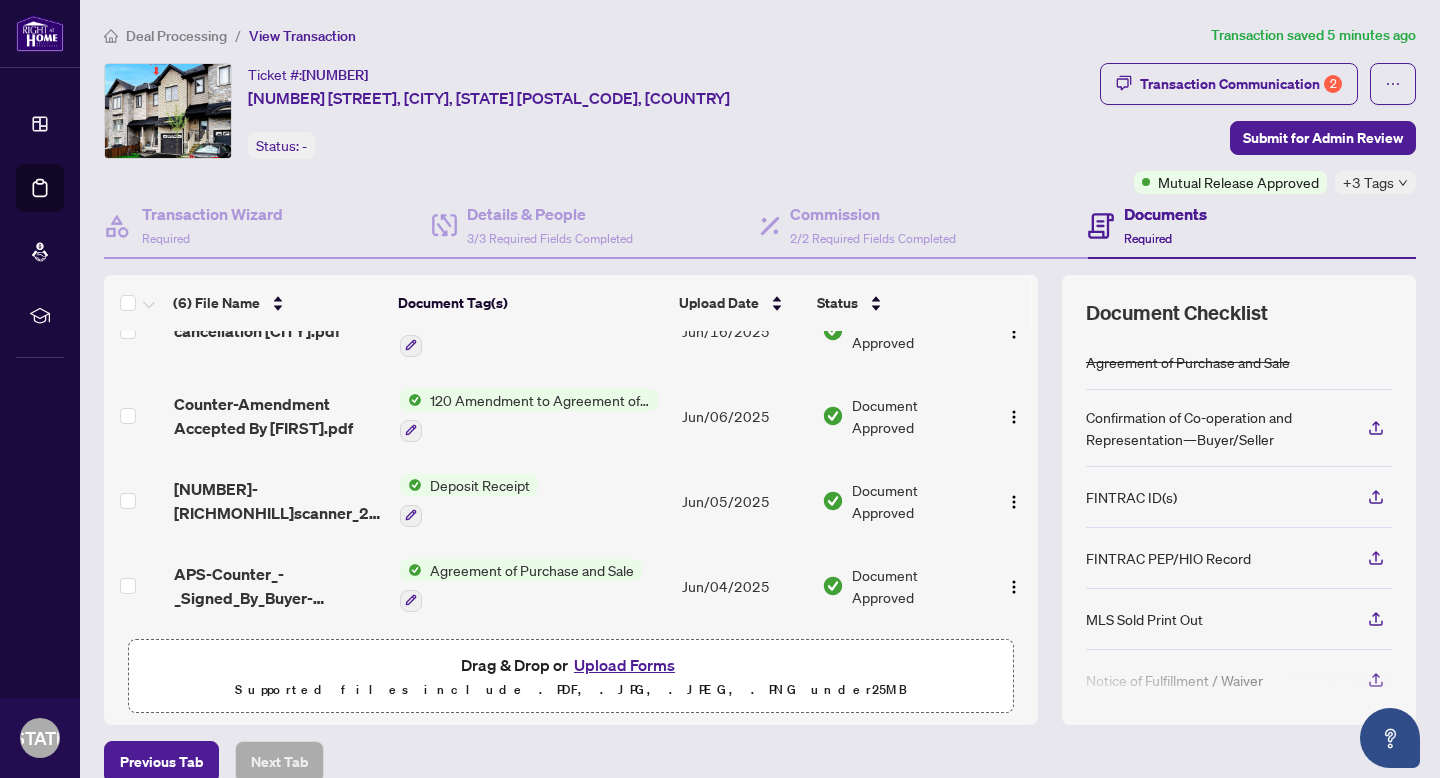 scroll, scrollTop: 0, scrollLeft: 0, axis: both 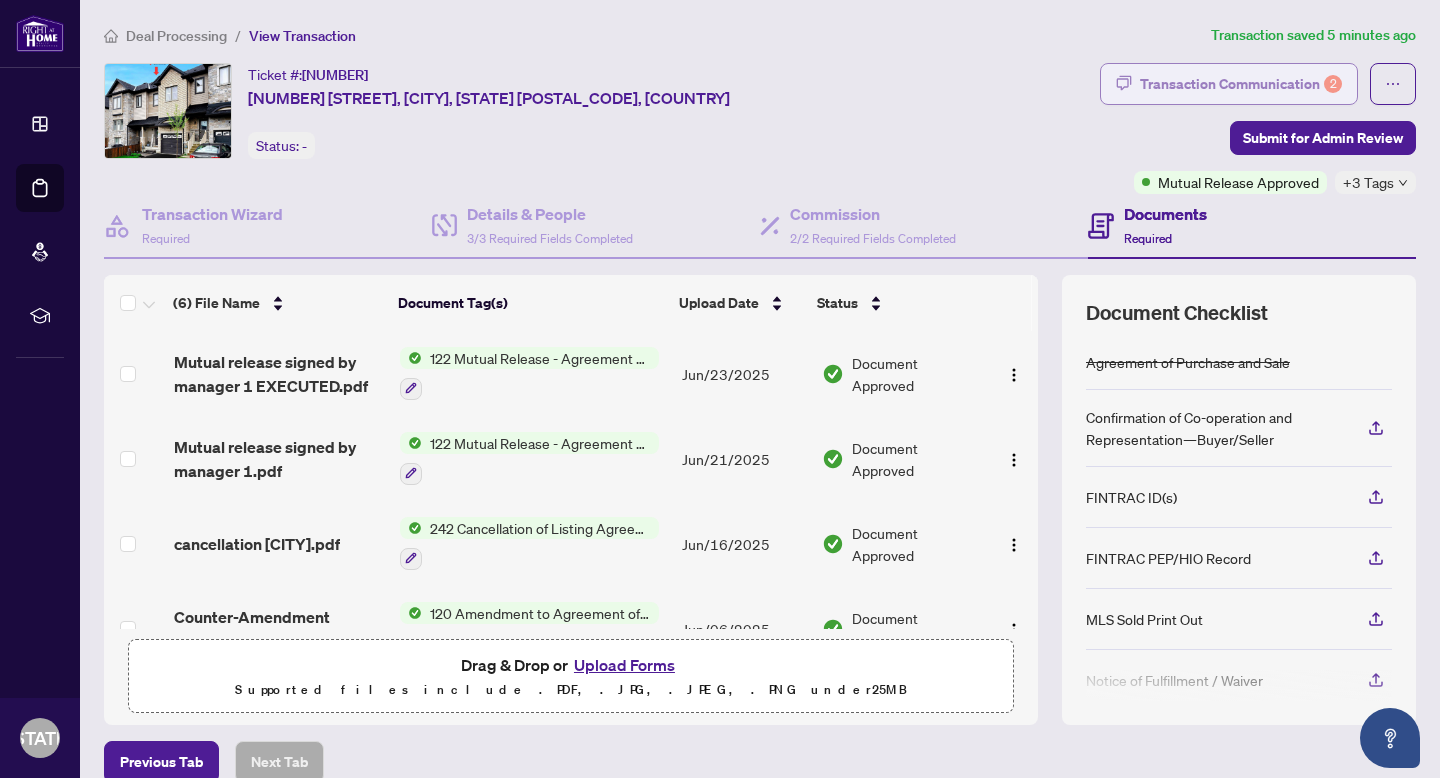 click on "Transaction Communication 2" at bounding box center [1241, 84] 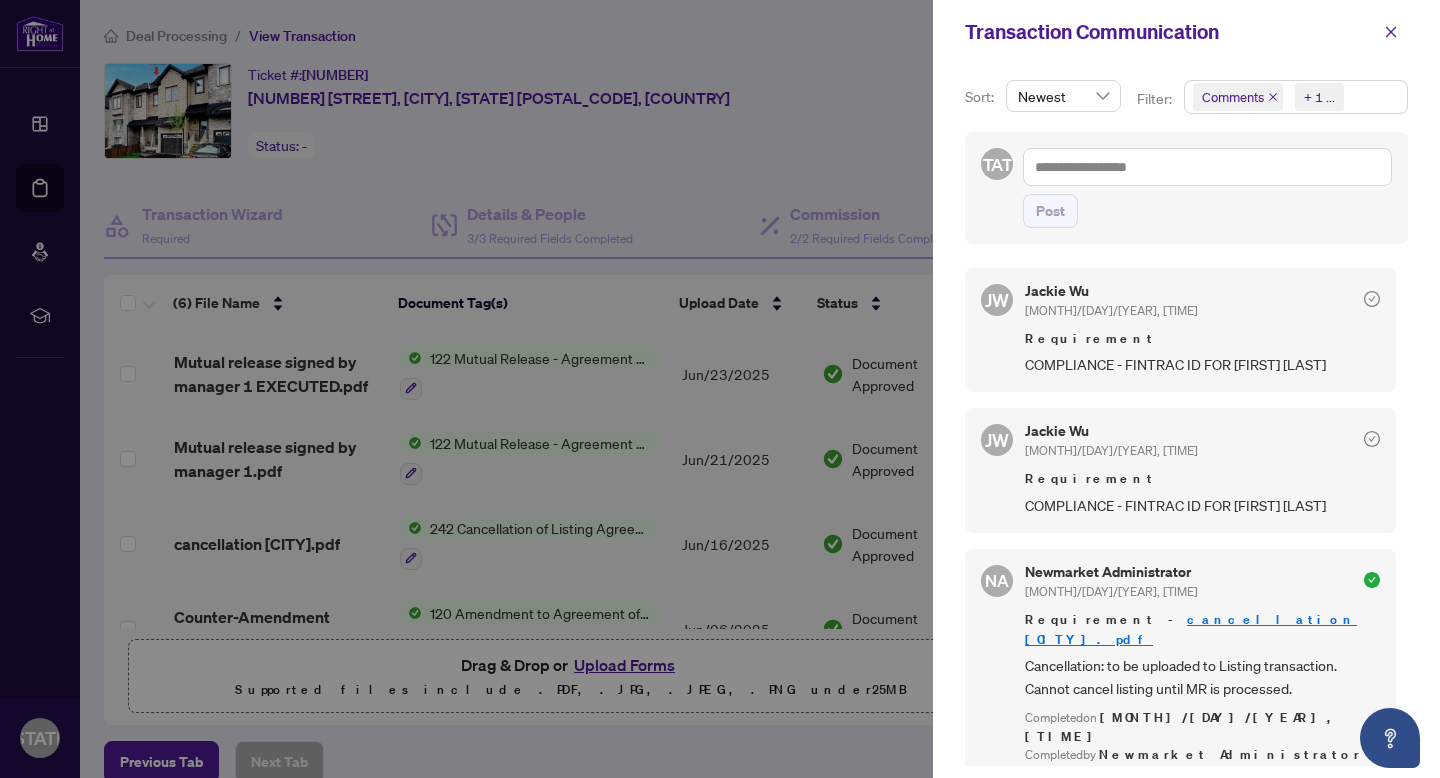 click on "+ 1 ..." at bounding box center (1319, 97) 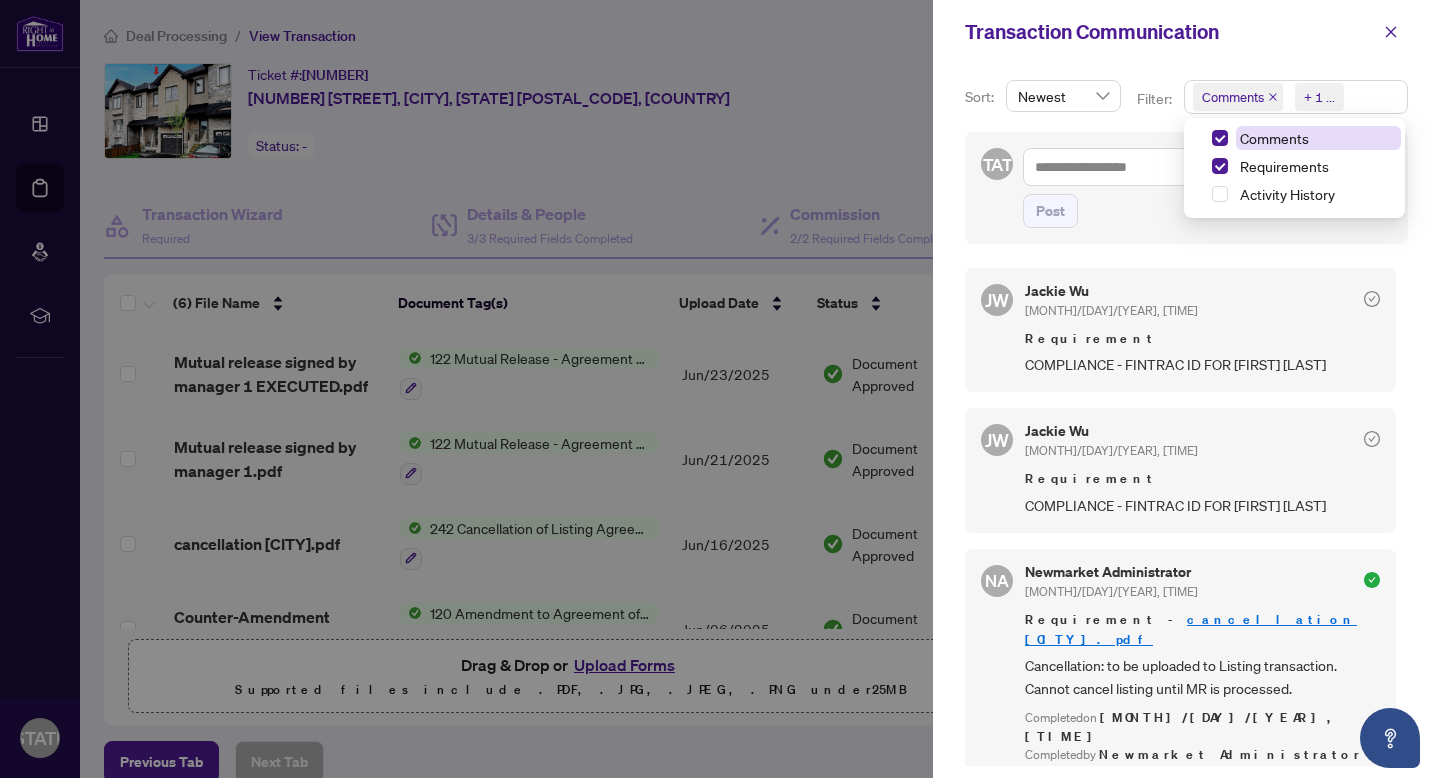 click on "Comments" at bounding box center [1318, 138] 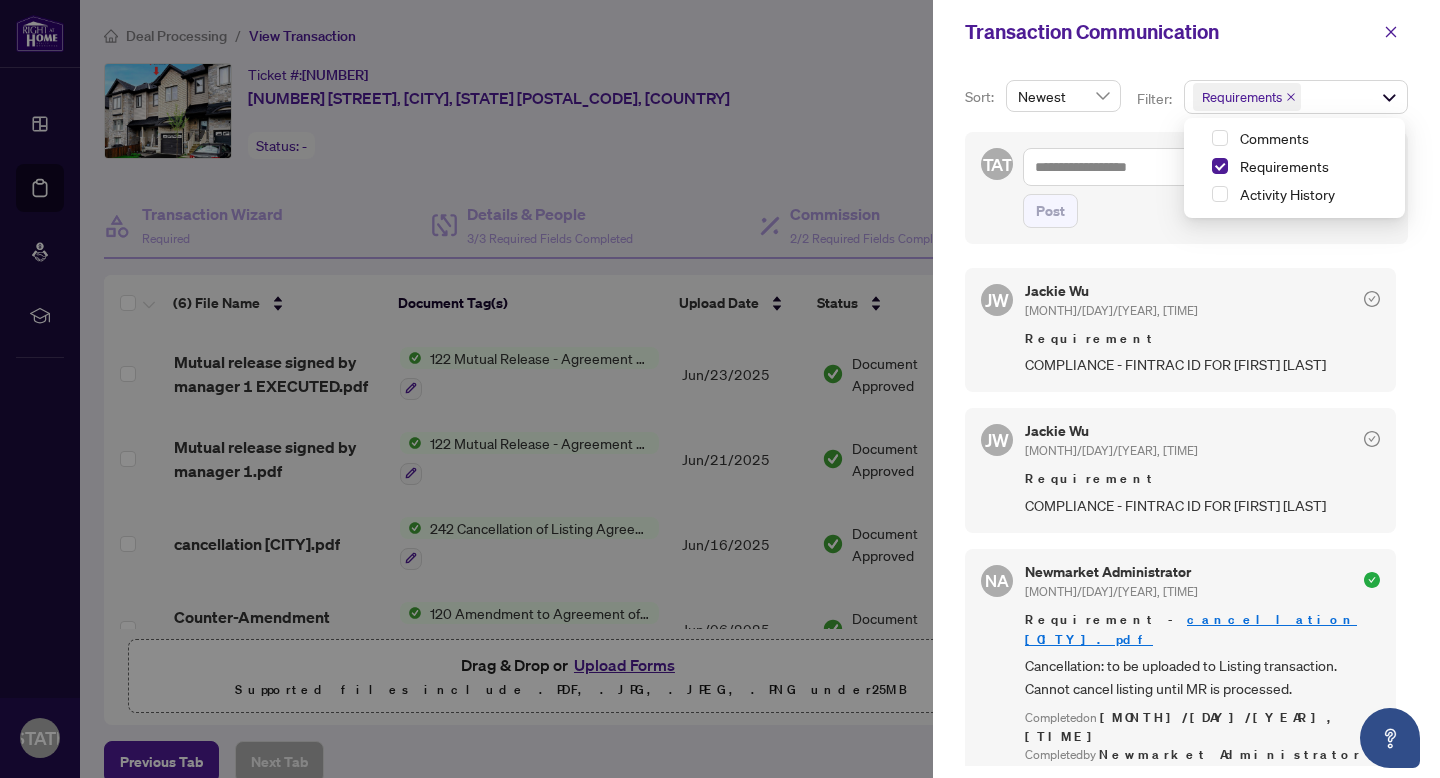 scroll, scrollTop: 4, scrollLeft: 0, axis: vertical 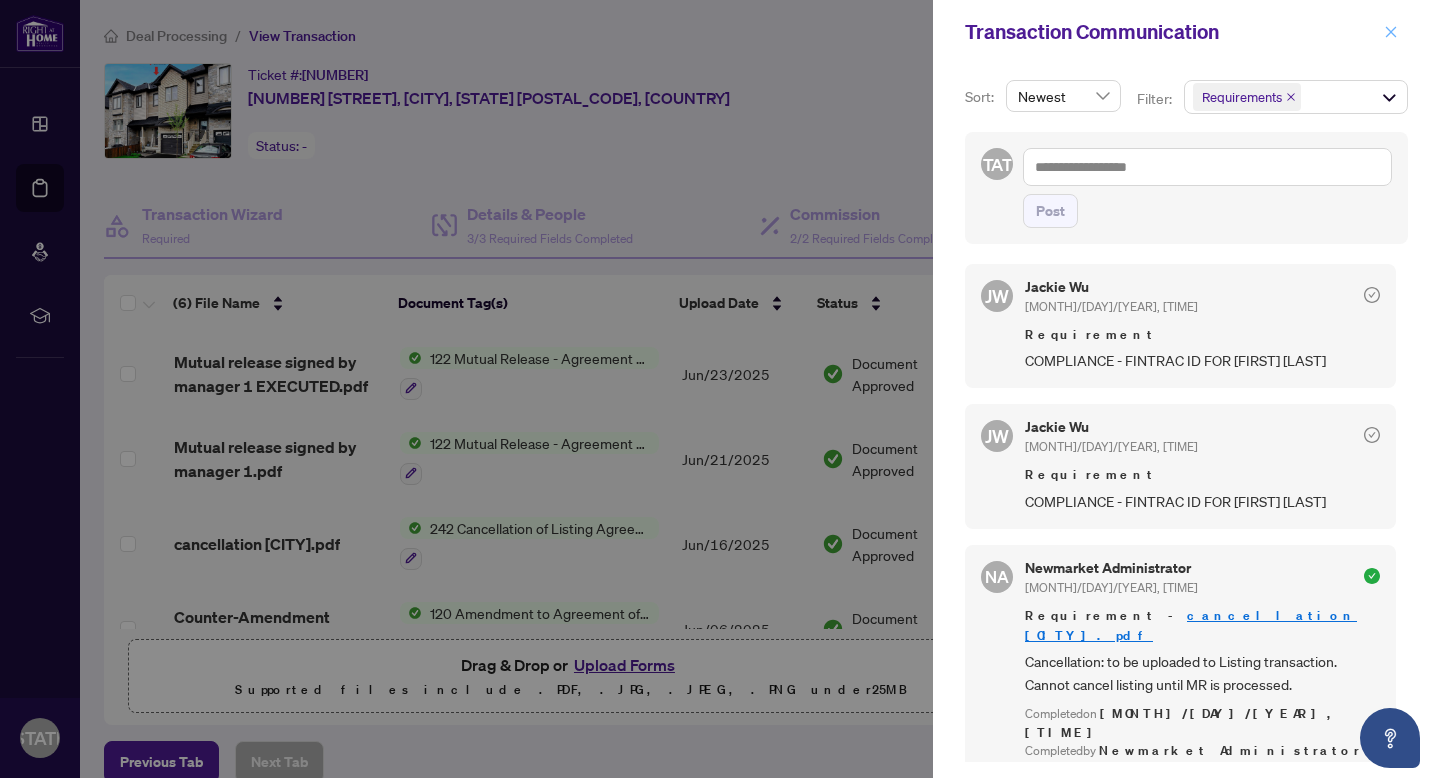 click 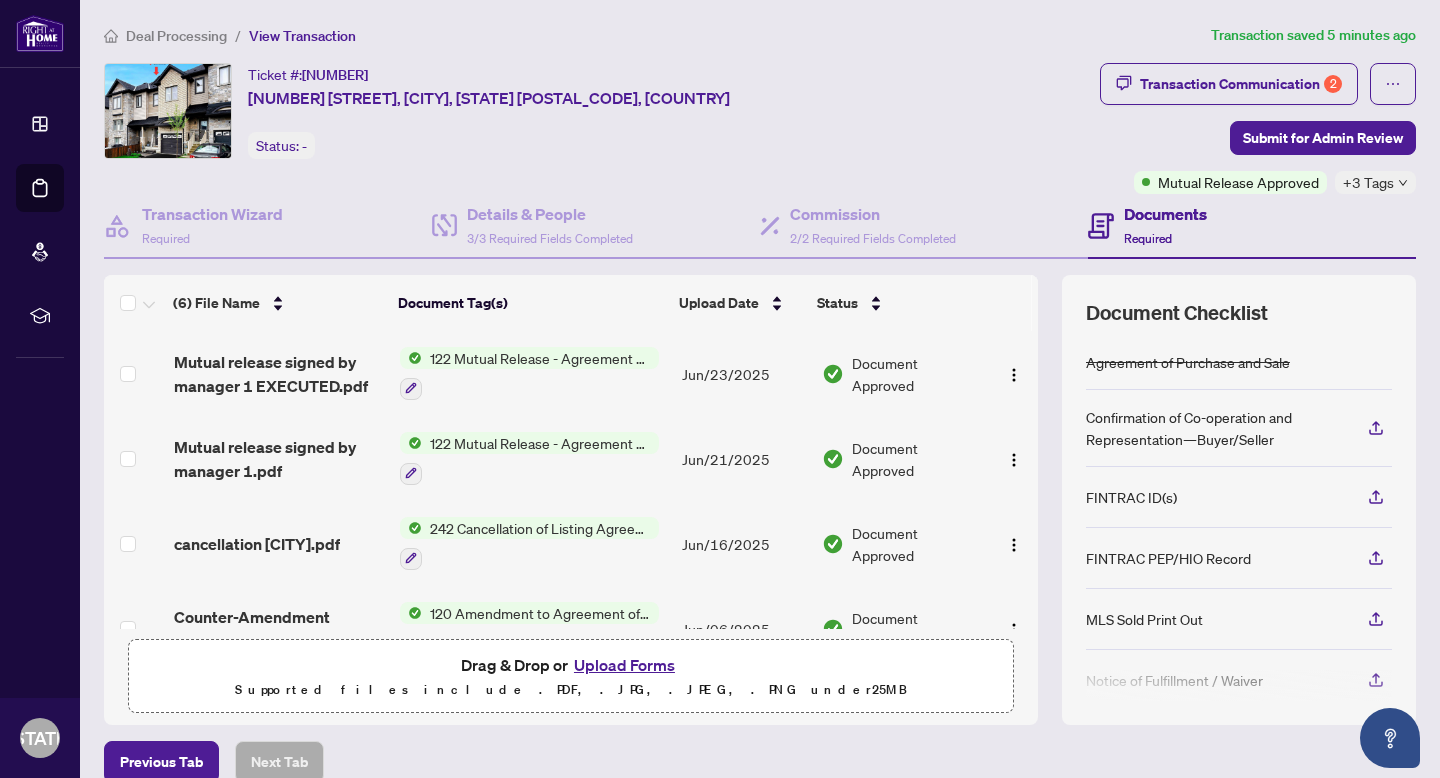 scroll, scrollTop: 97, scrollLeft: 0, axis: vertical 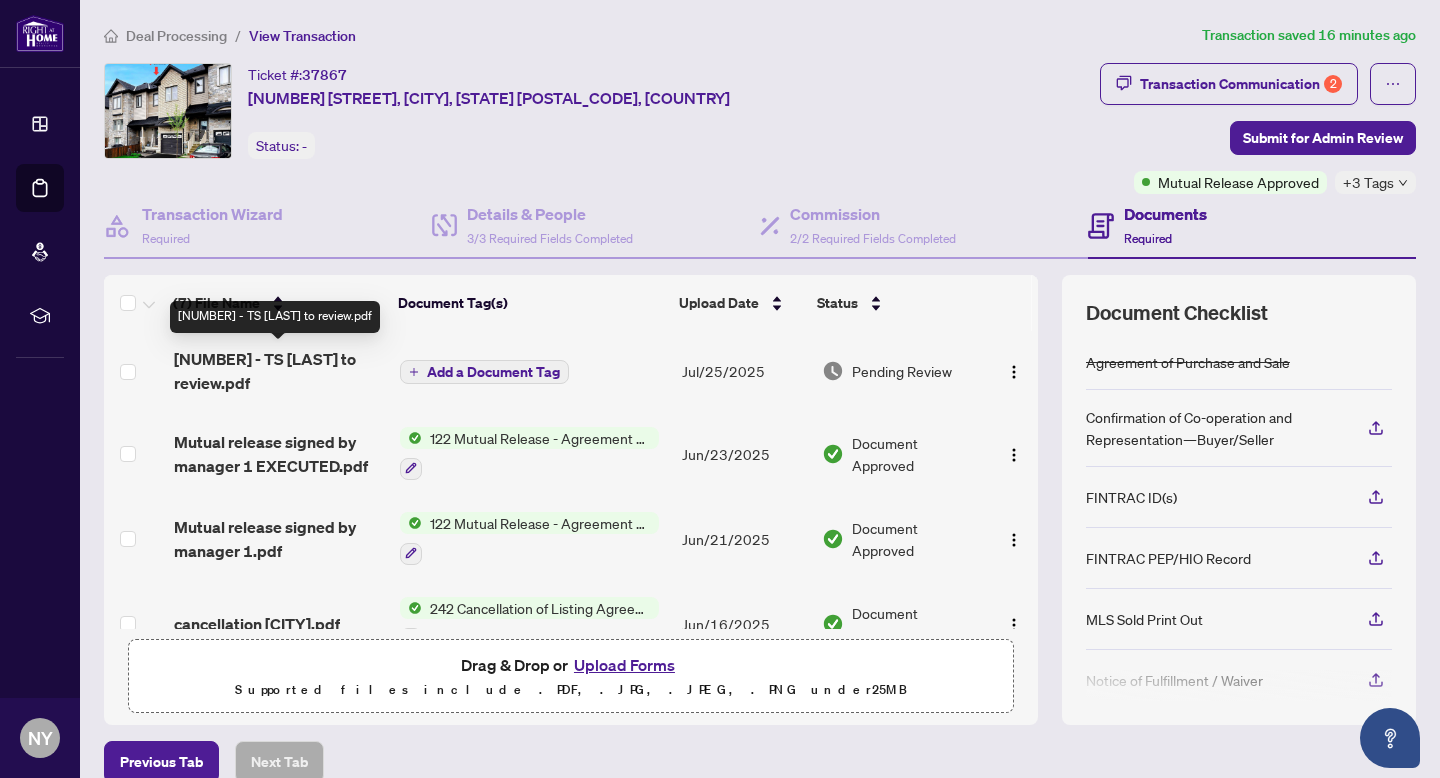 click on "2507757 - TS Nastasiya to review.pdf" at bounding box center (279, 371) 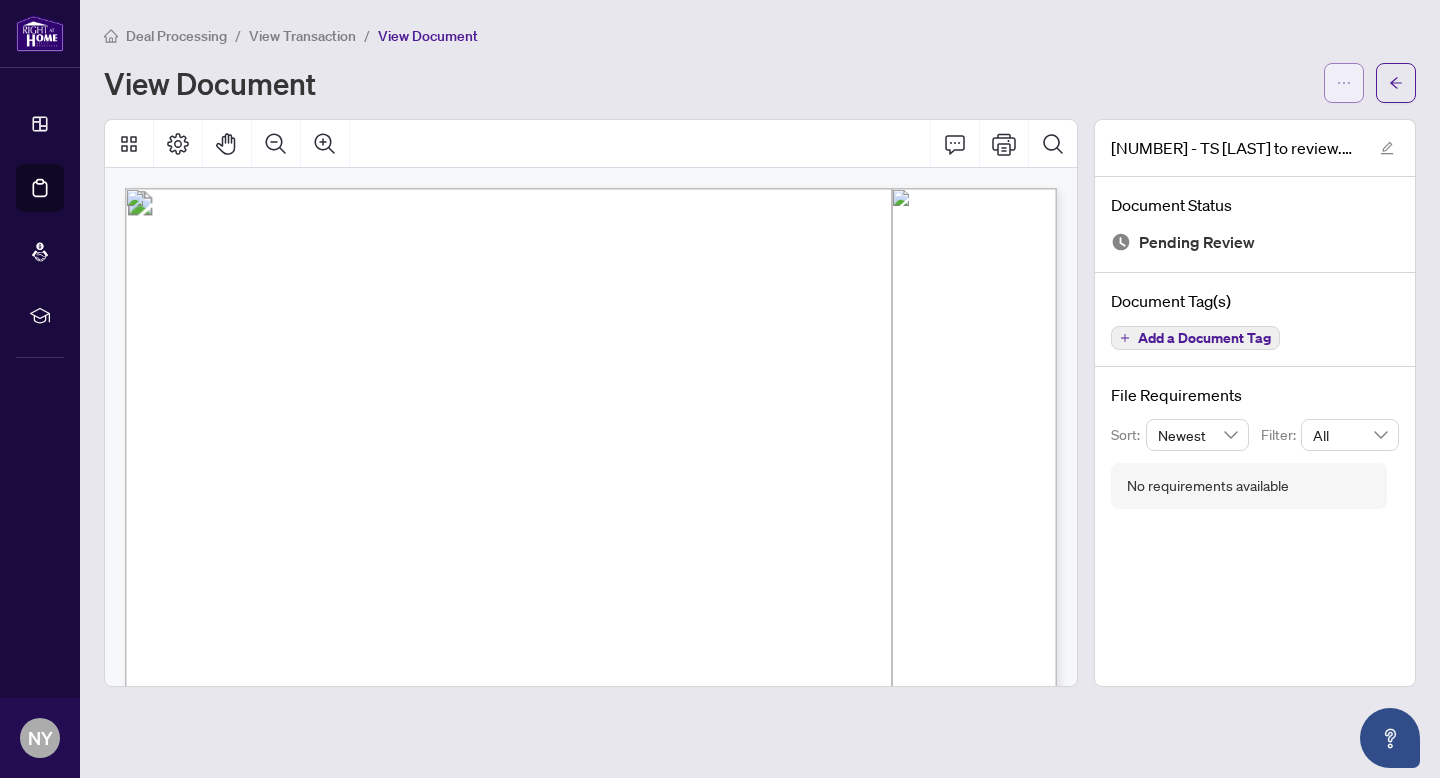 click at bounding box center (1344, 83) 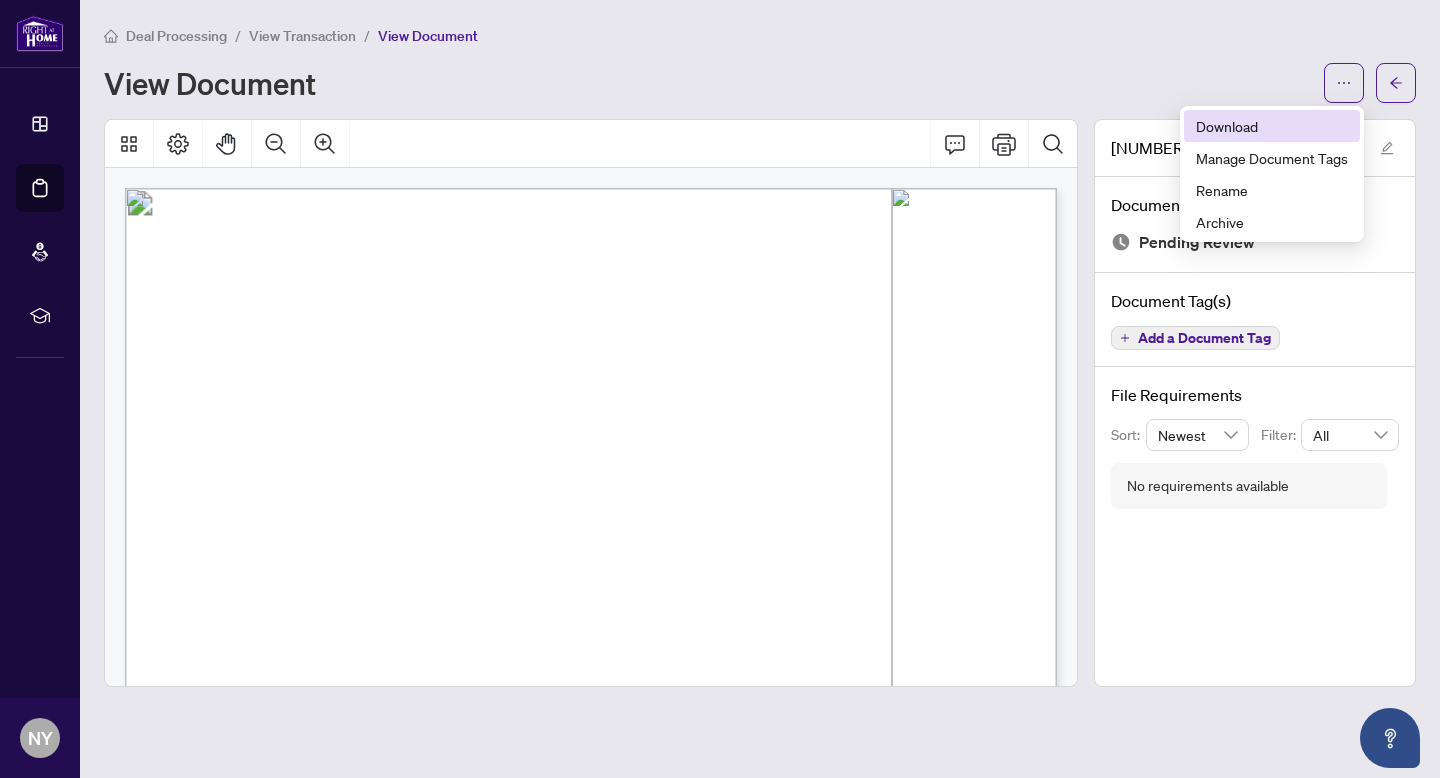 click on "Download" at bounding box center (1272, 126) 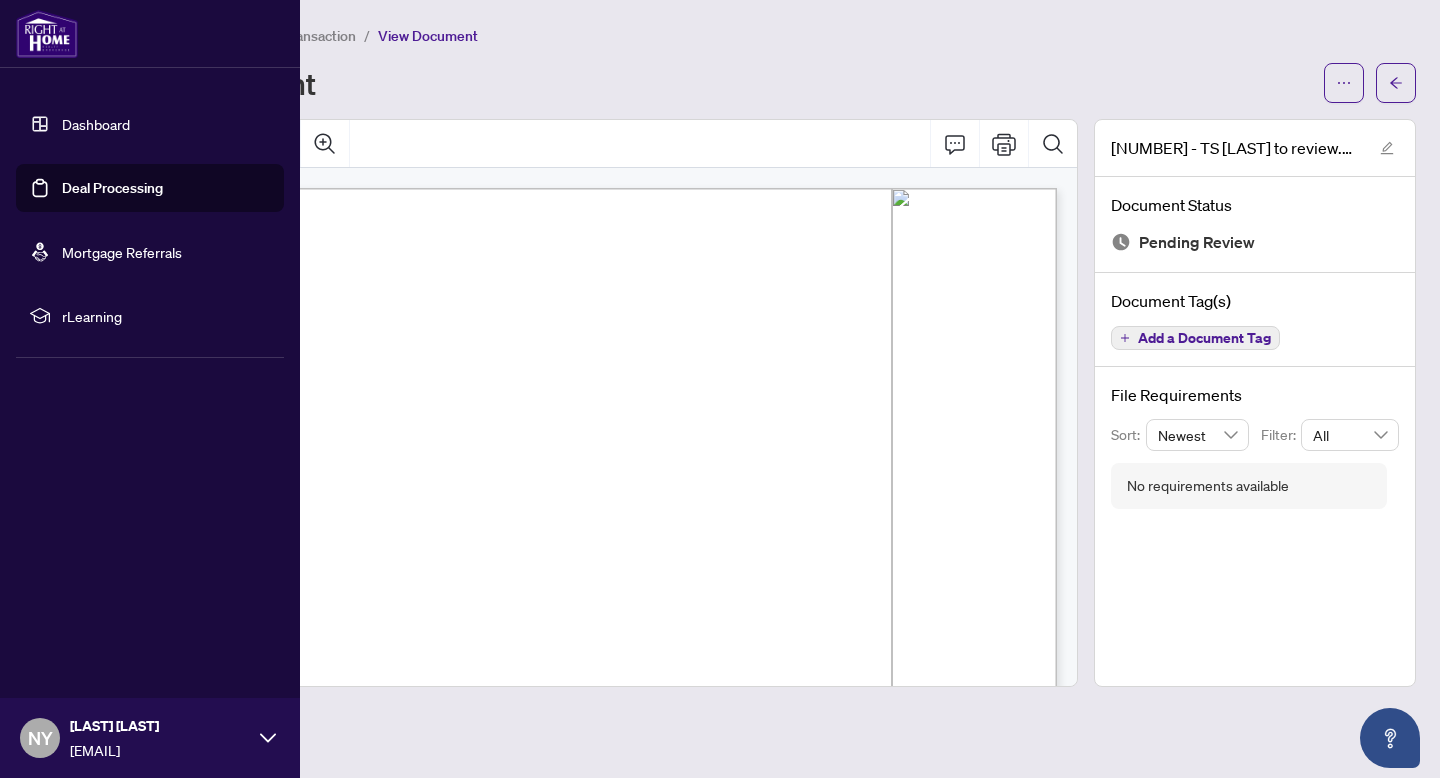 click at bounding box center (47, 34) 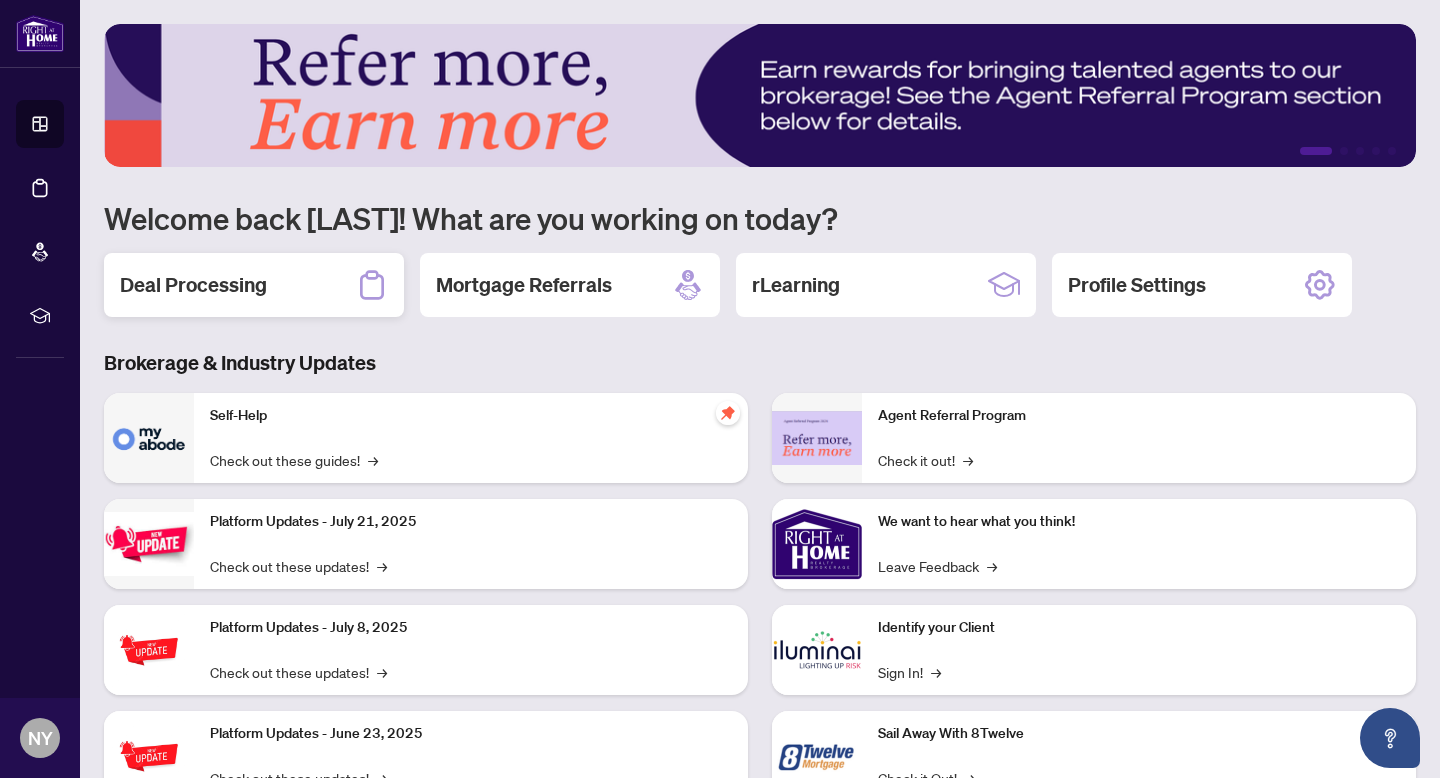 click on "Deal Processing" at bounding box center (254, 285) 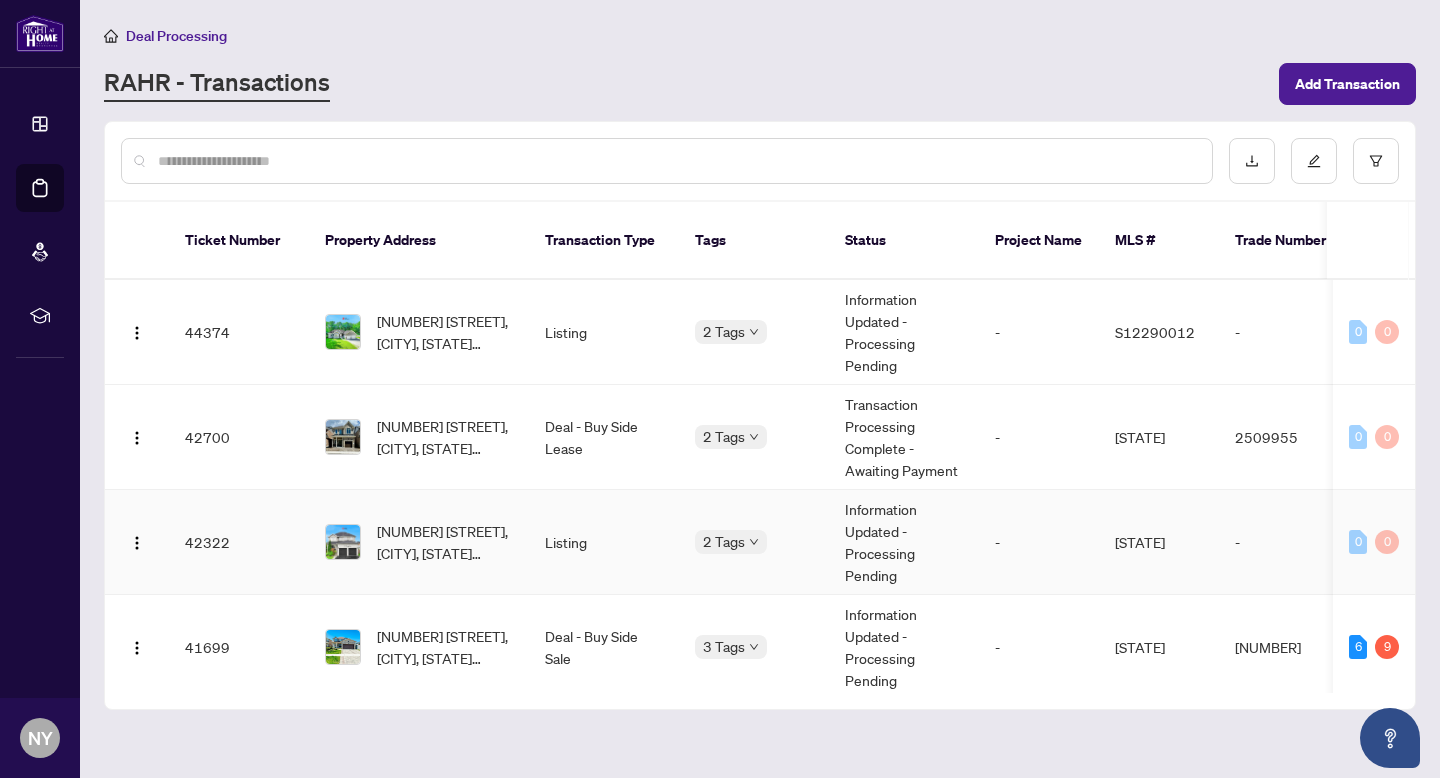 scroll, scrollTop: 78, scrollLeft: 0, axis: vertical 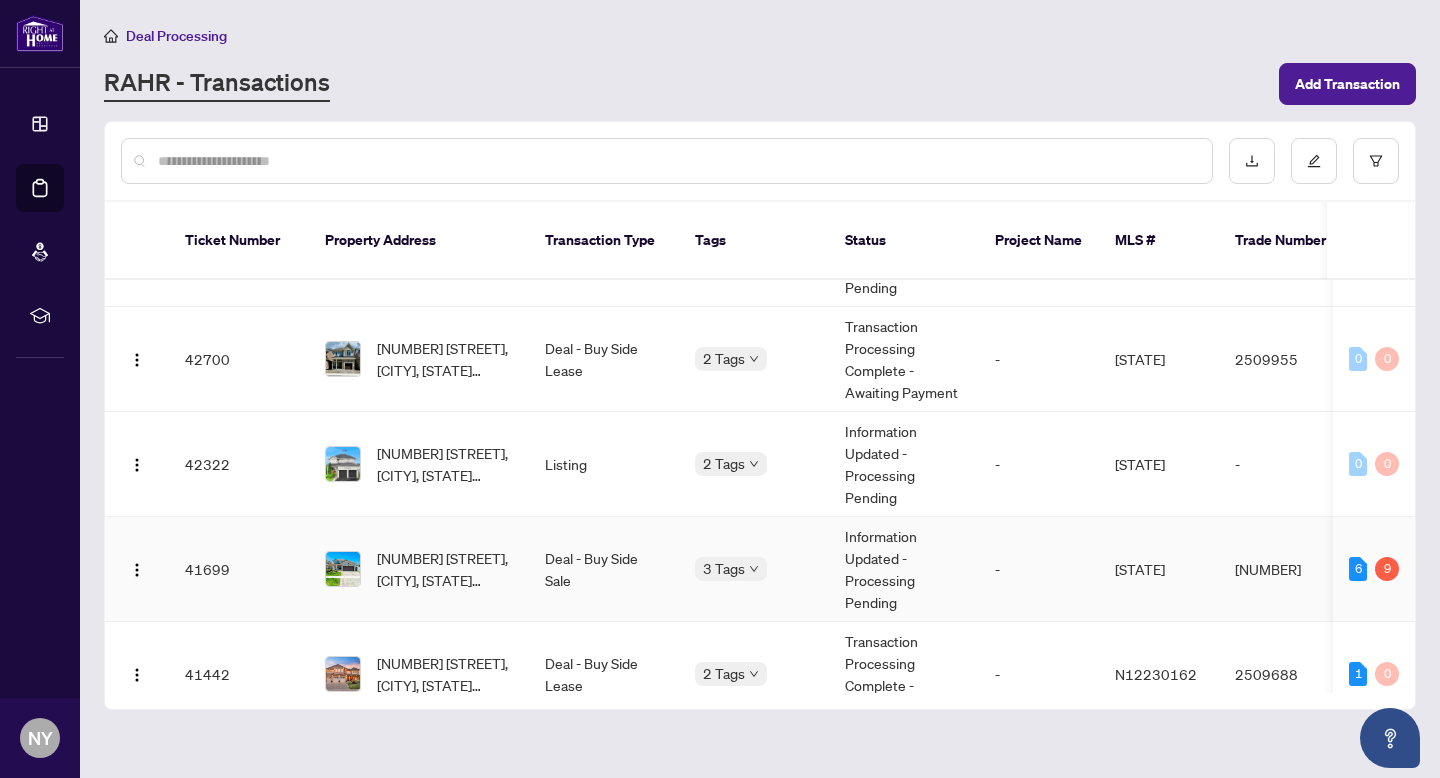 click on "[NUMBER] [STREET], [CITY], [STATE] [POSTAL_CODE], [COUNTRY]" at bounding box center (445, 569) 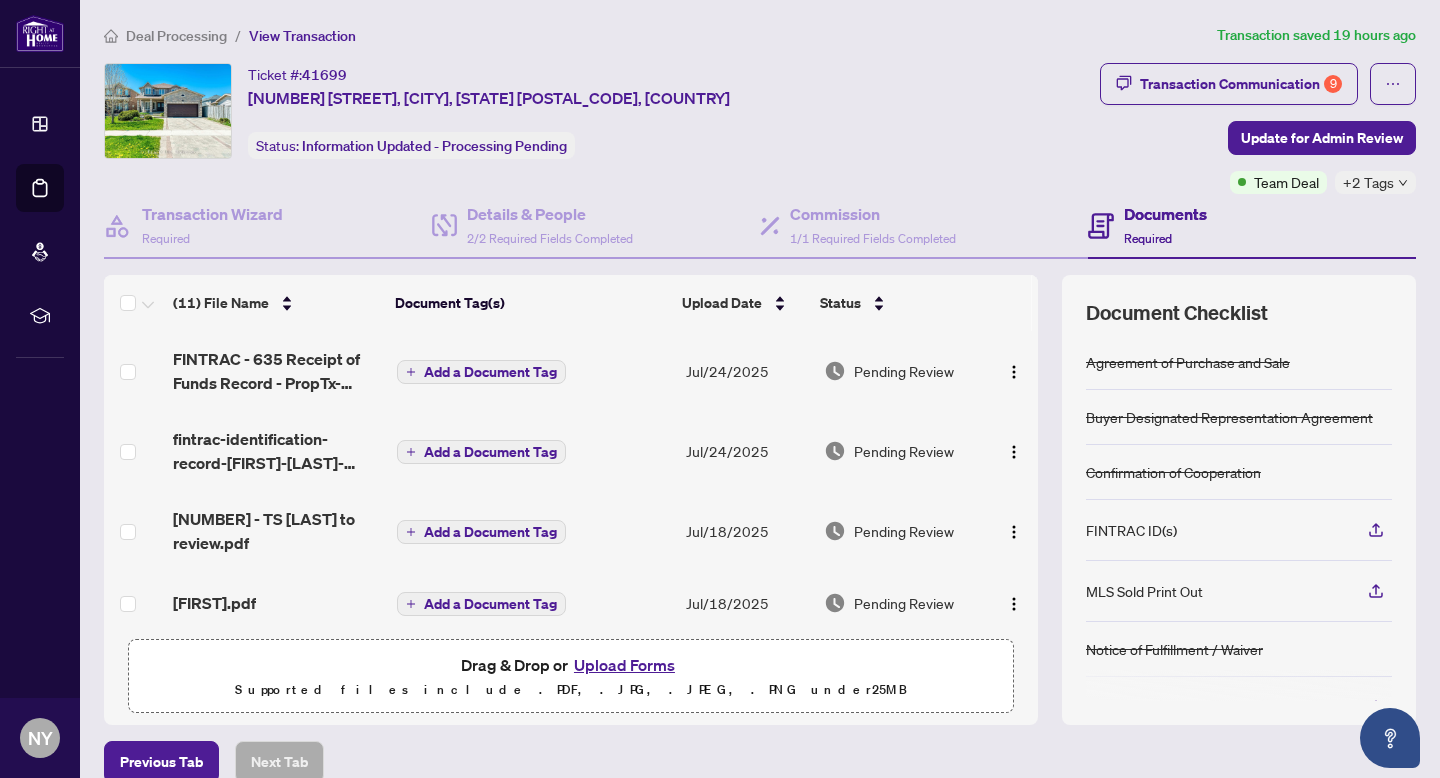 scroll, scrollTop: 593, scrollLeft: 0, axis: vertical 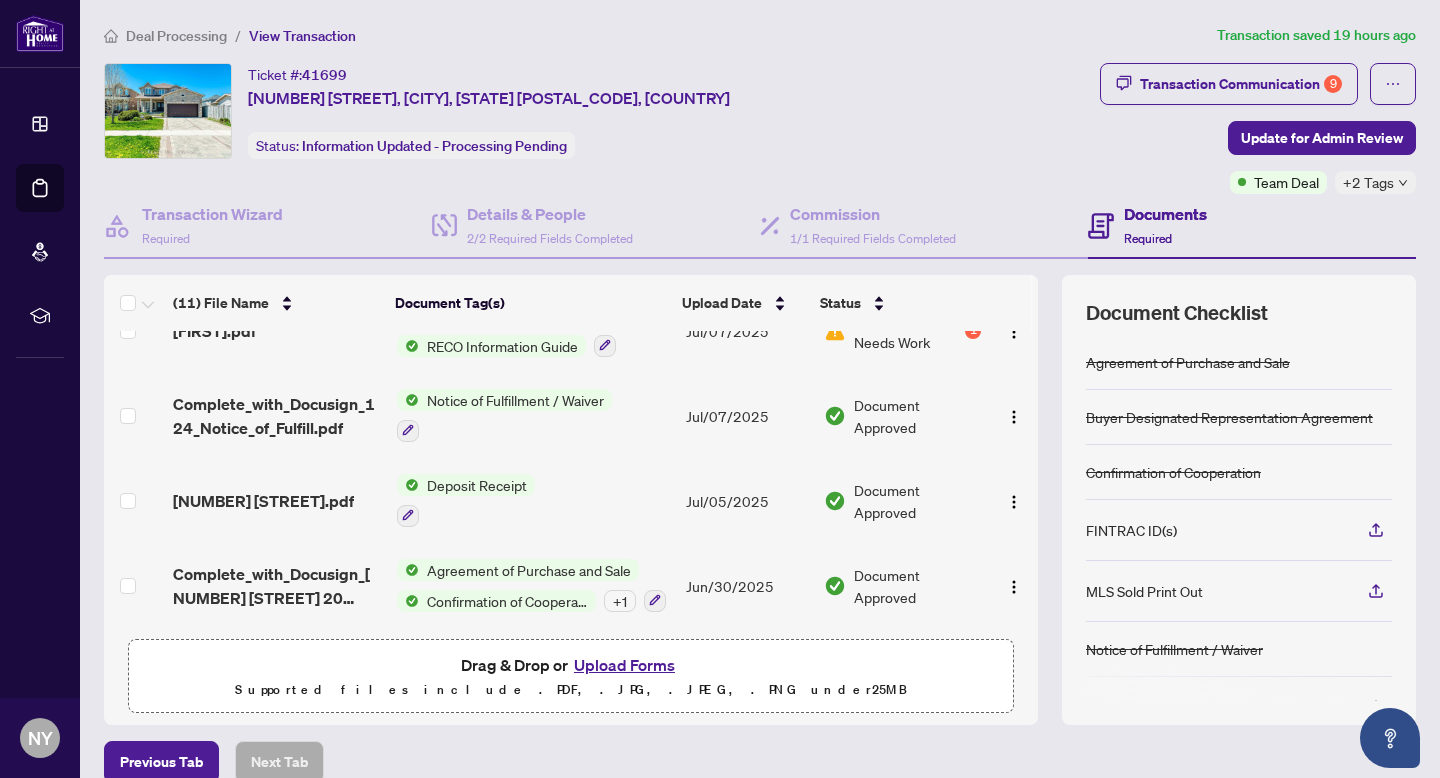 click on "Drag & Drop or Upload Forms Supported files include   .PDF, .JPG, .JPEG, .PNG   under  25 MB" at bounding box center [571, 677] 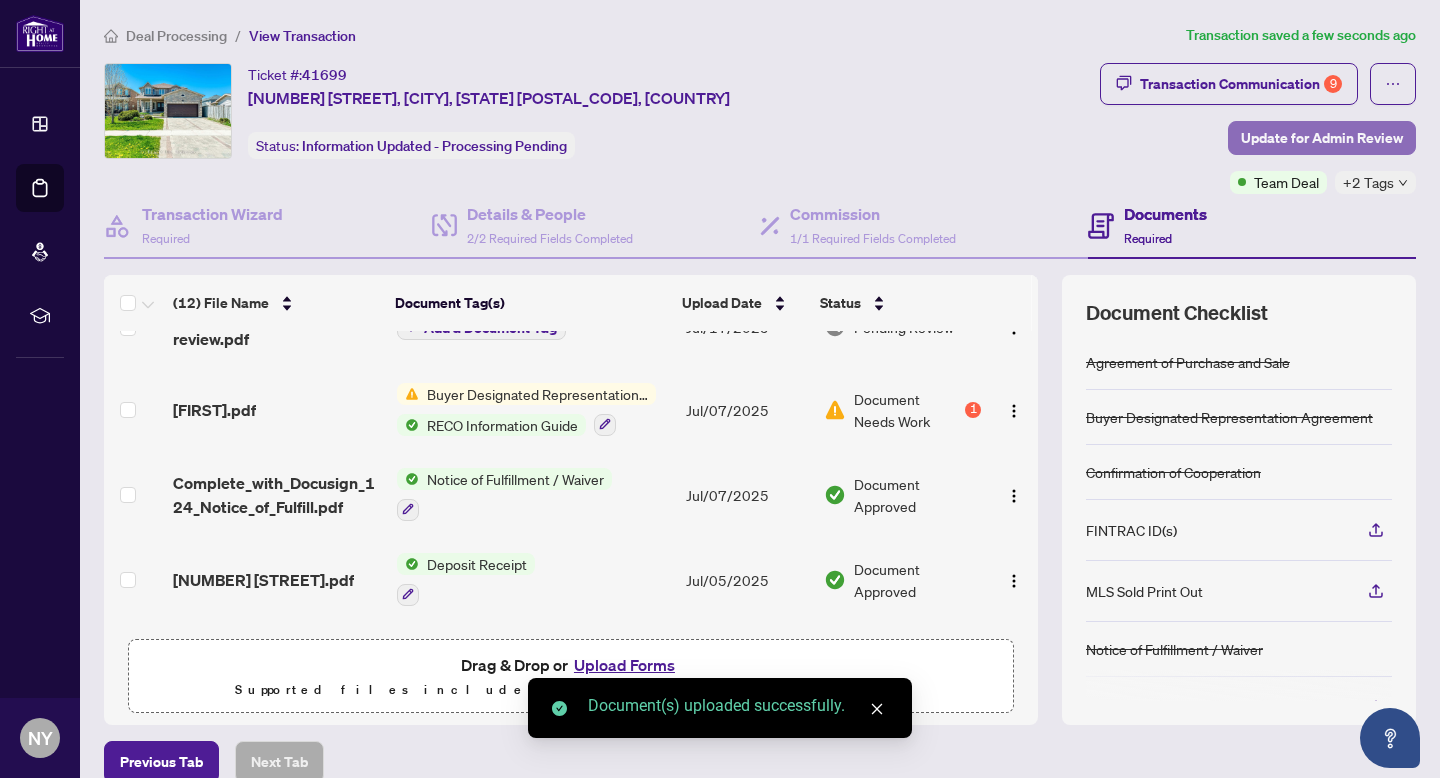 click on "Update for Admin Review" at bounding box center (1322, 138) 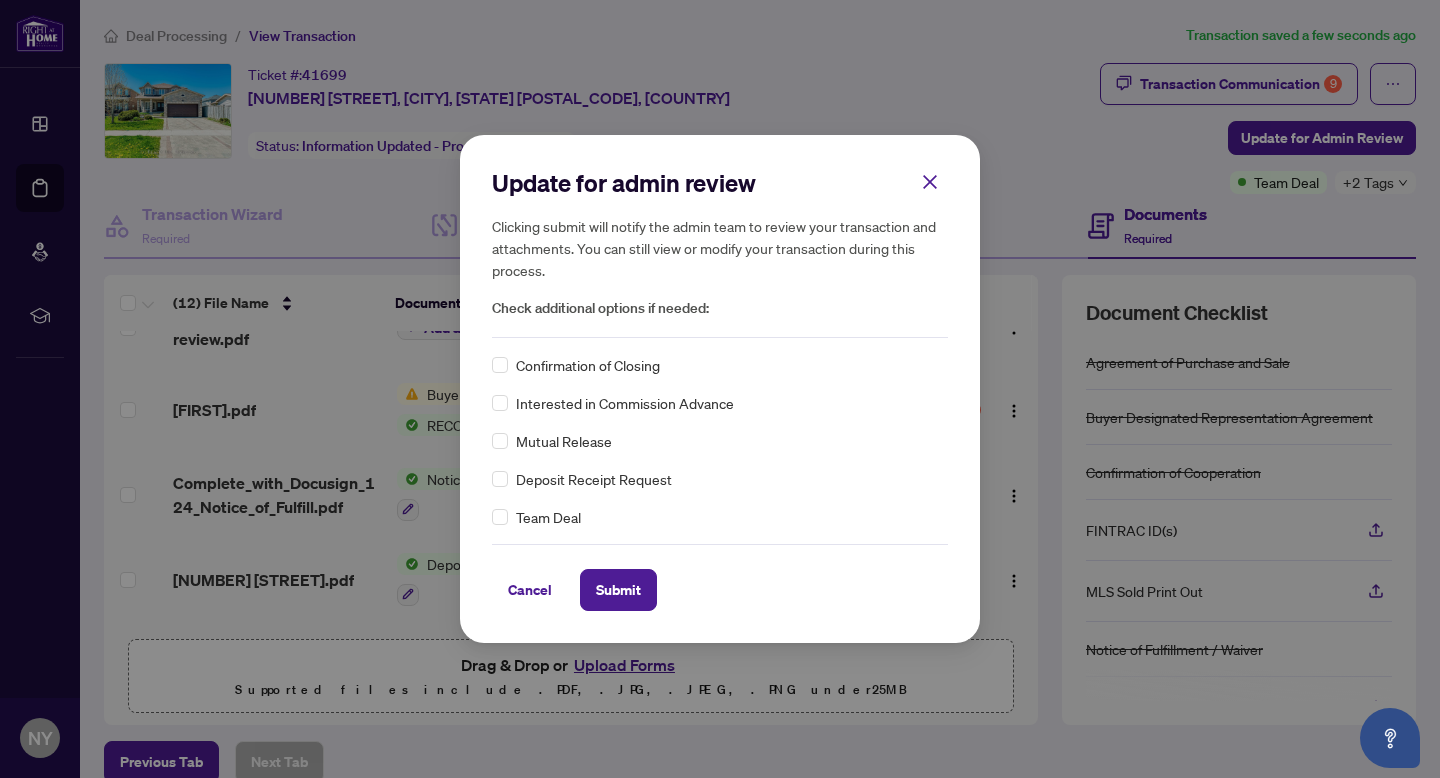 click on "Team Deal" at bounding box center (720, 517) 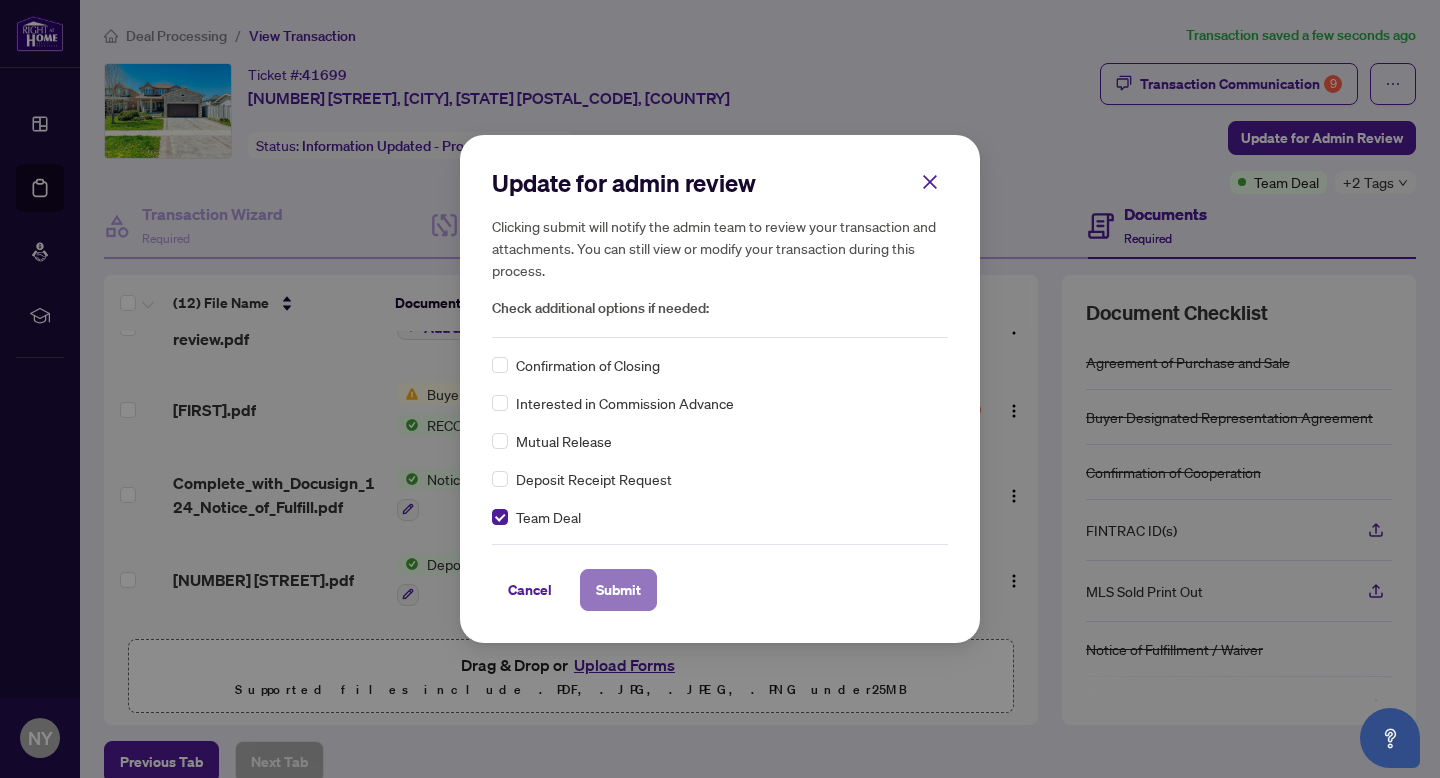 click on "Submit" at bounding box center [618, 590] 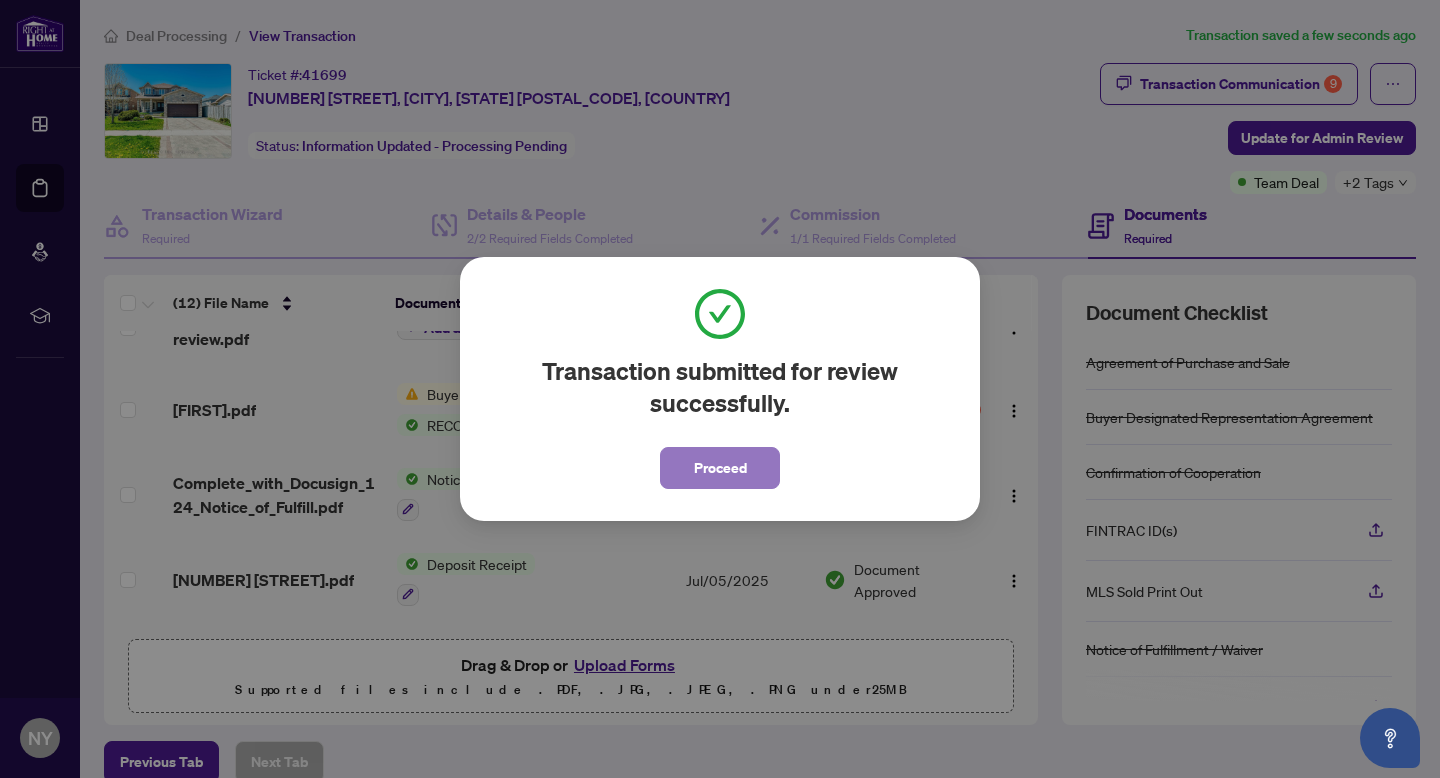 click on "Proceed" at bounding box center (720, 468) 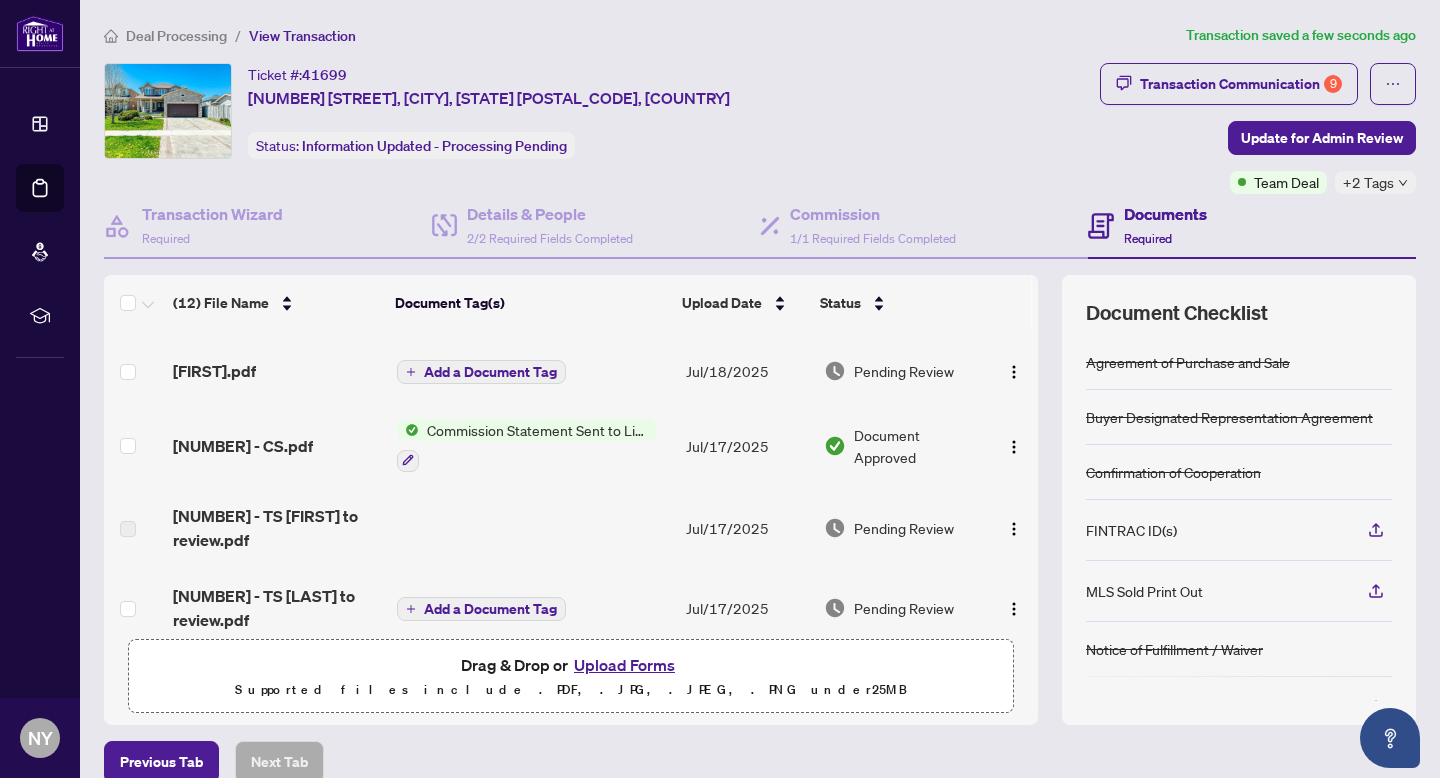 scroll, scrollTop: 0, scrollLeft: 0, axis: both 